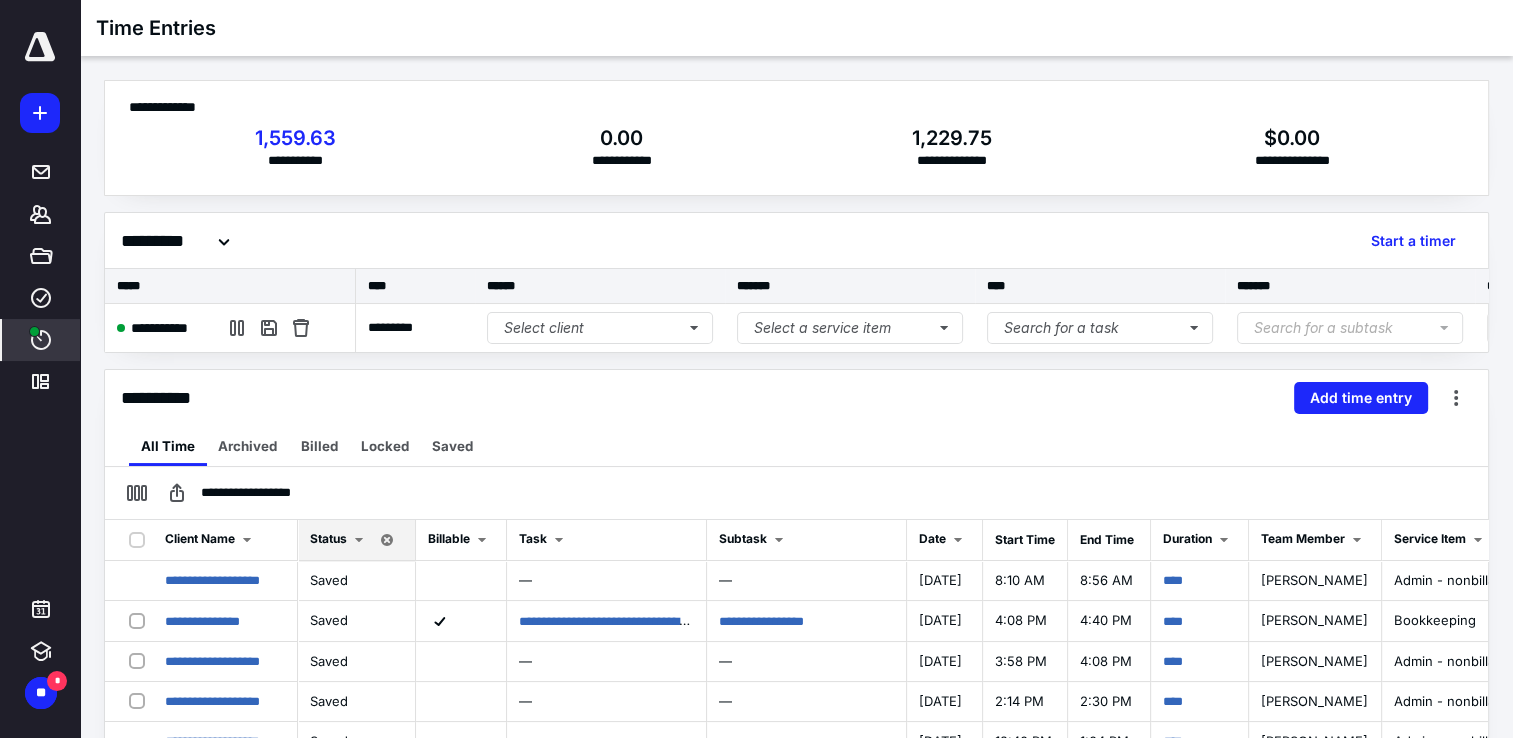 scroll, scrollTop: 0, scrollLeft: 0, axis: both 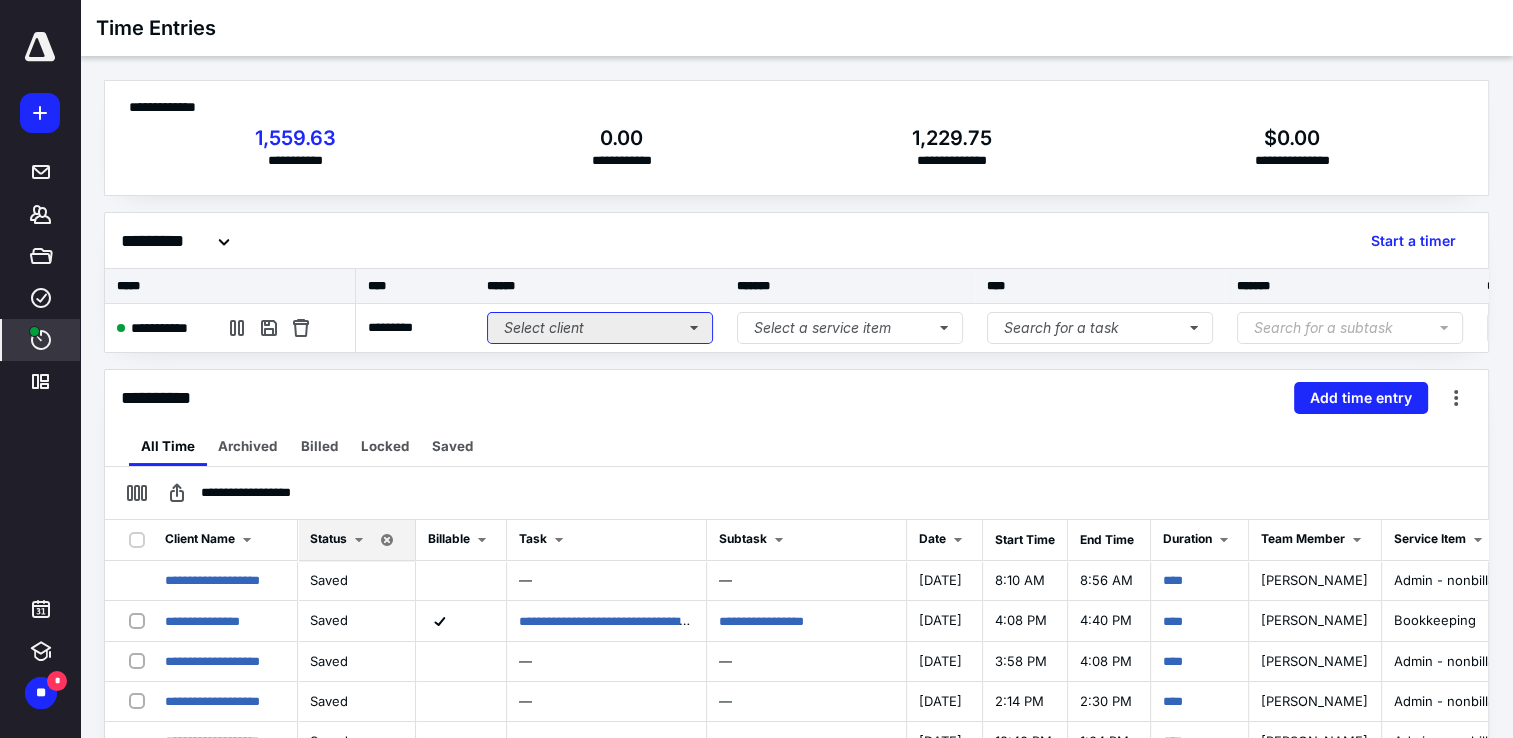 click on "Select client" at bounding box center [600, 328] 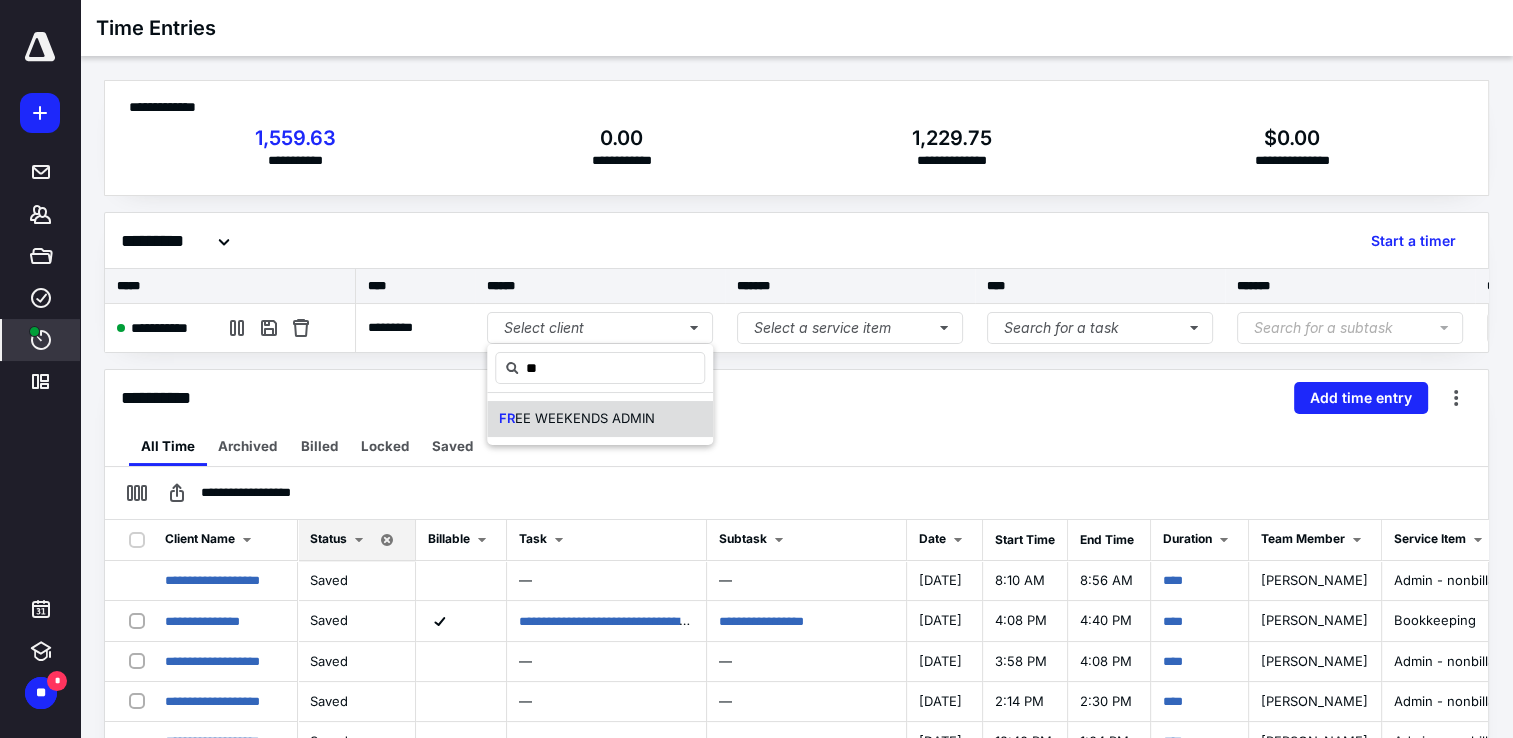 click on "EE WEEKENDS ADMIN" at bounding box center (585, 418) 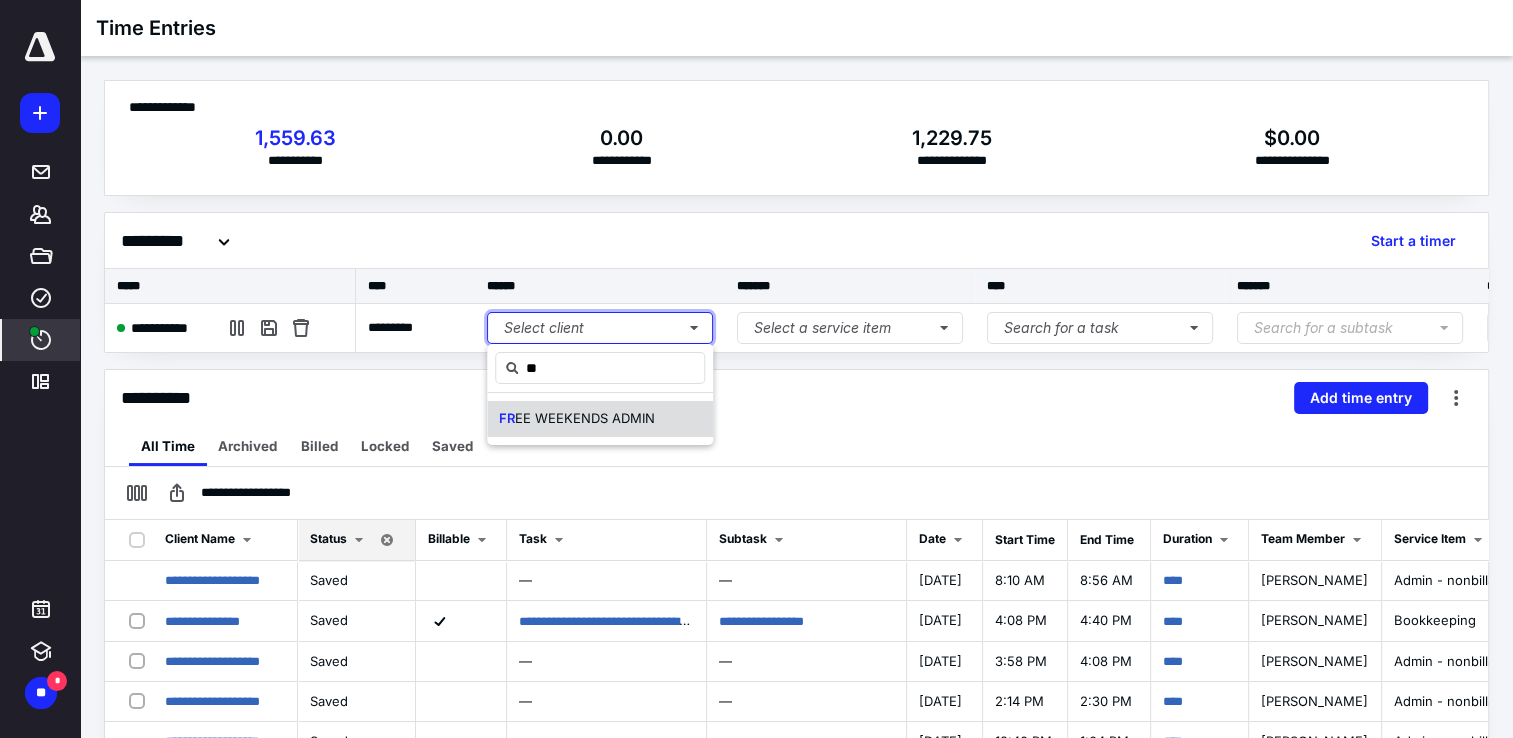 type 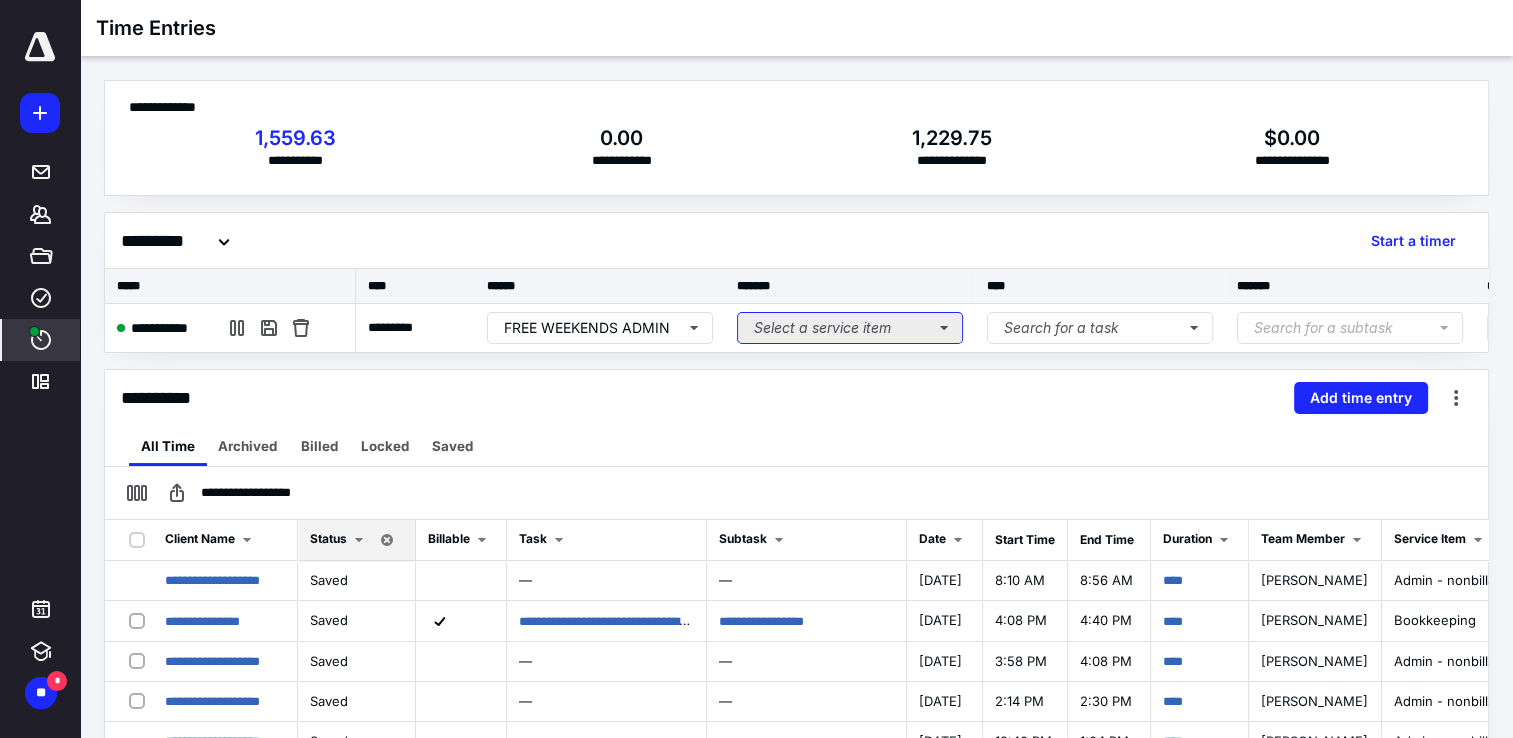 click on "Select a service item" at bounding box center (850, 328) 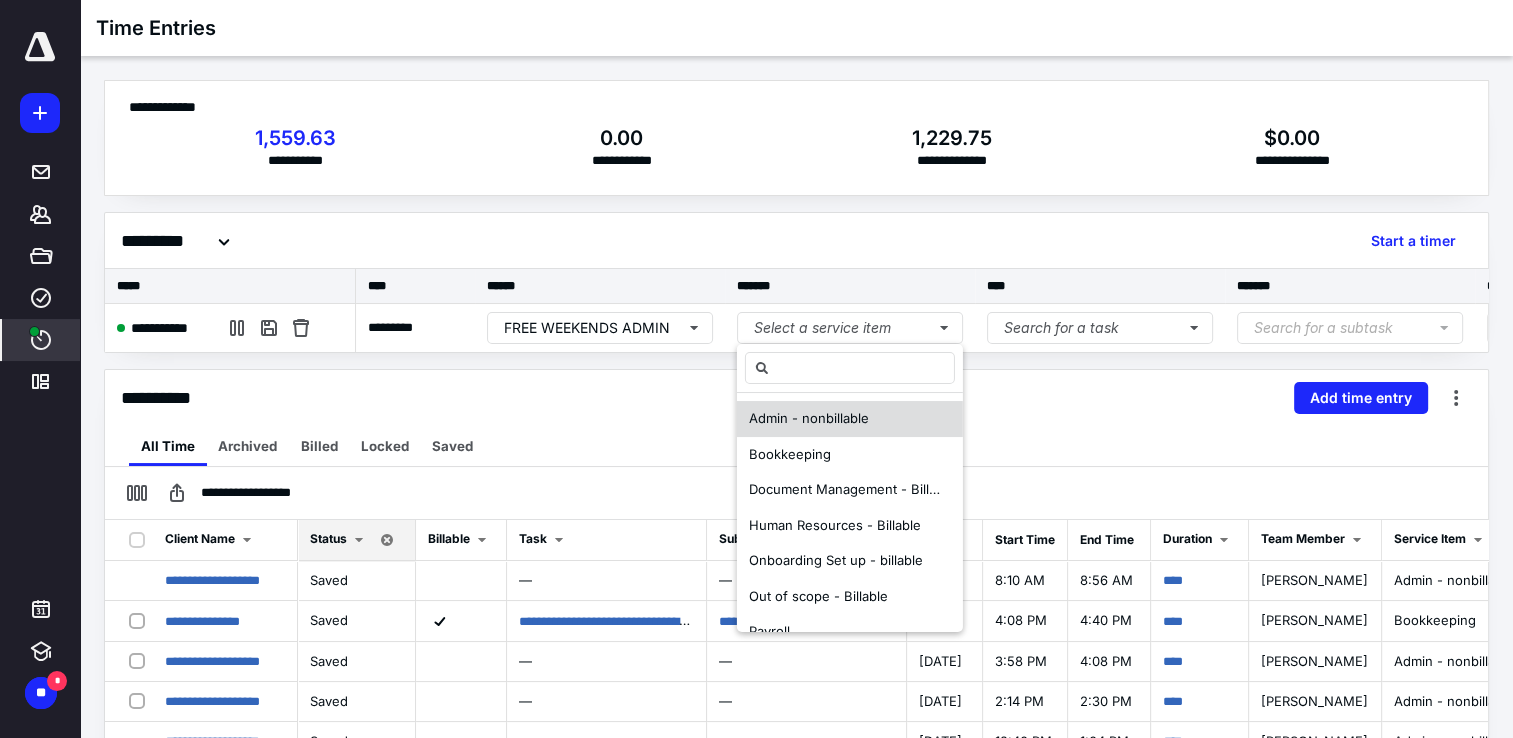 click on "Admin - nonbillable" at bounding box center (850, 419) 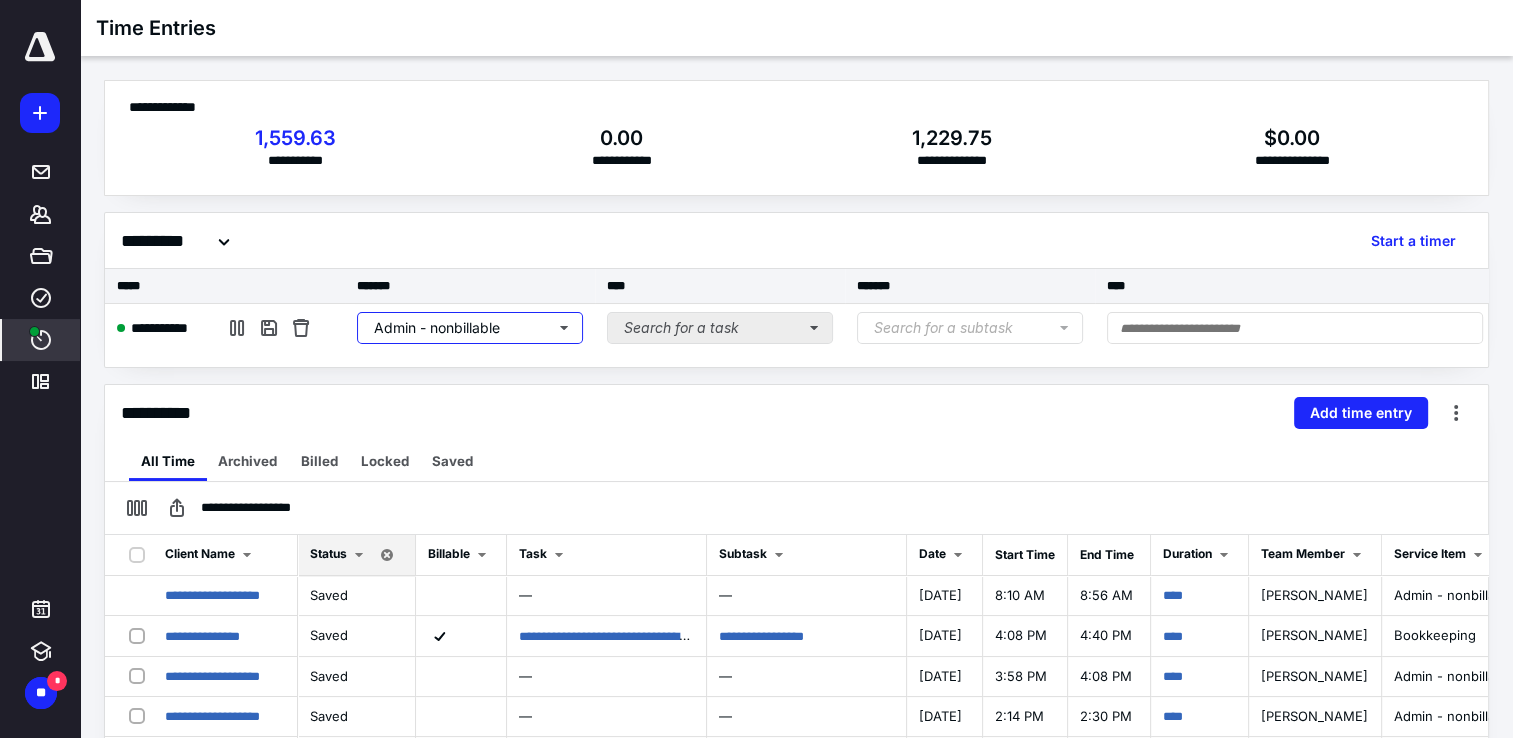 scroll, scrollTop: 0, scrollLeft: 387, axis: horizontal 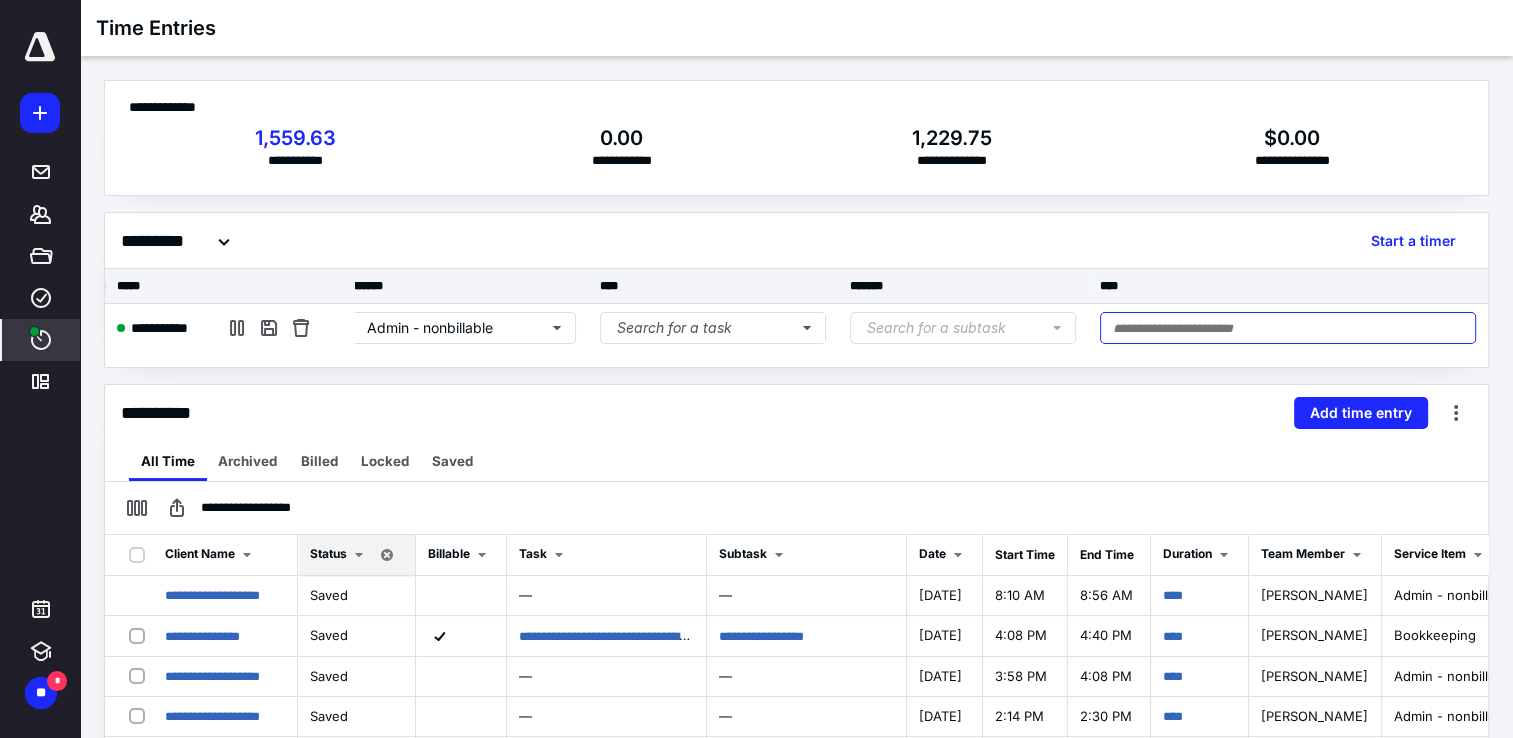 click at bounding box center [1288, 328] 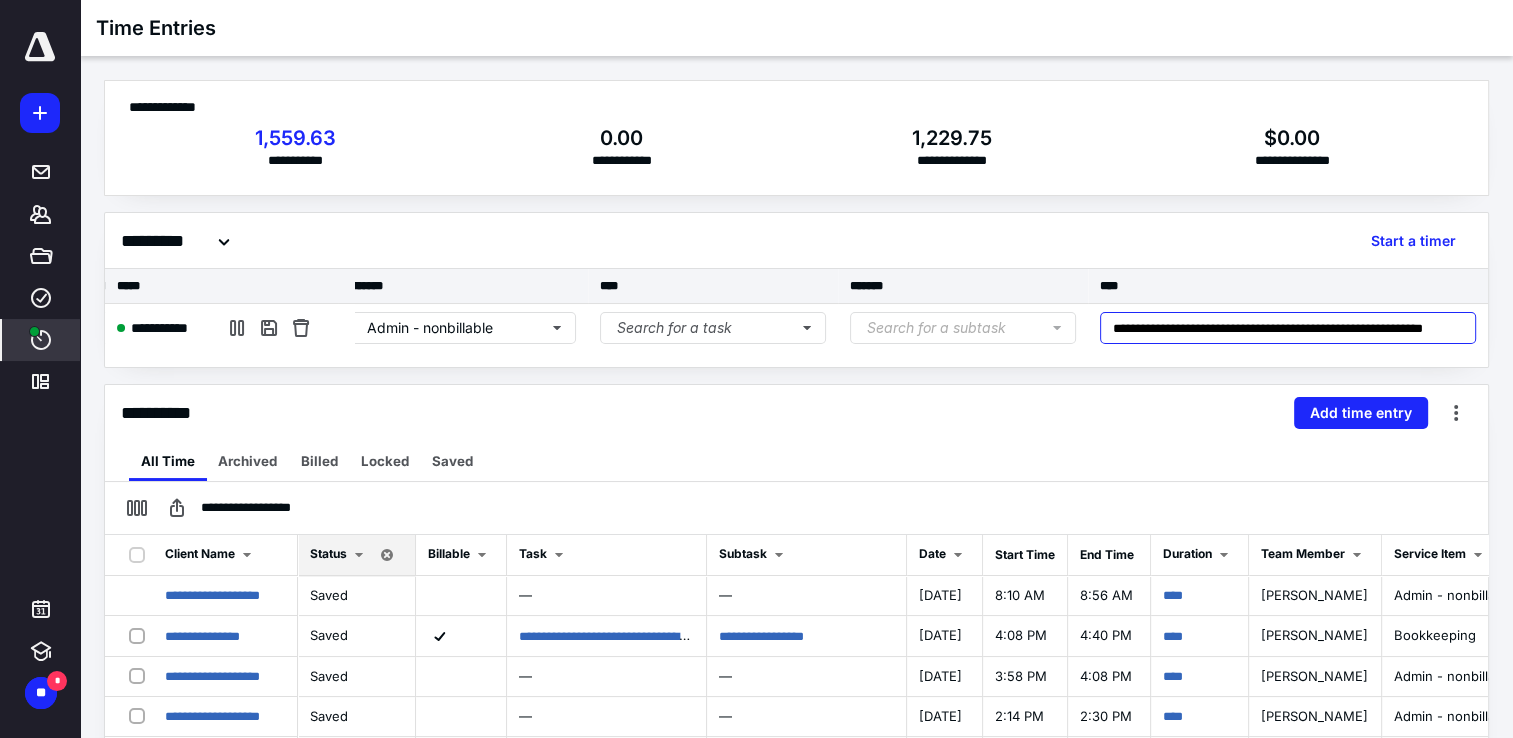 scroll, scrollTop: 0, scrollLeft: 46, axis: horizontal 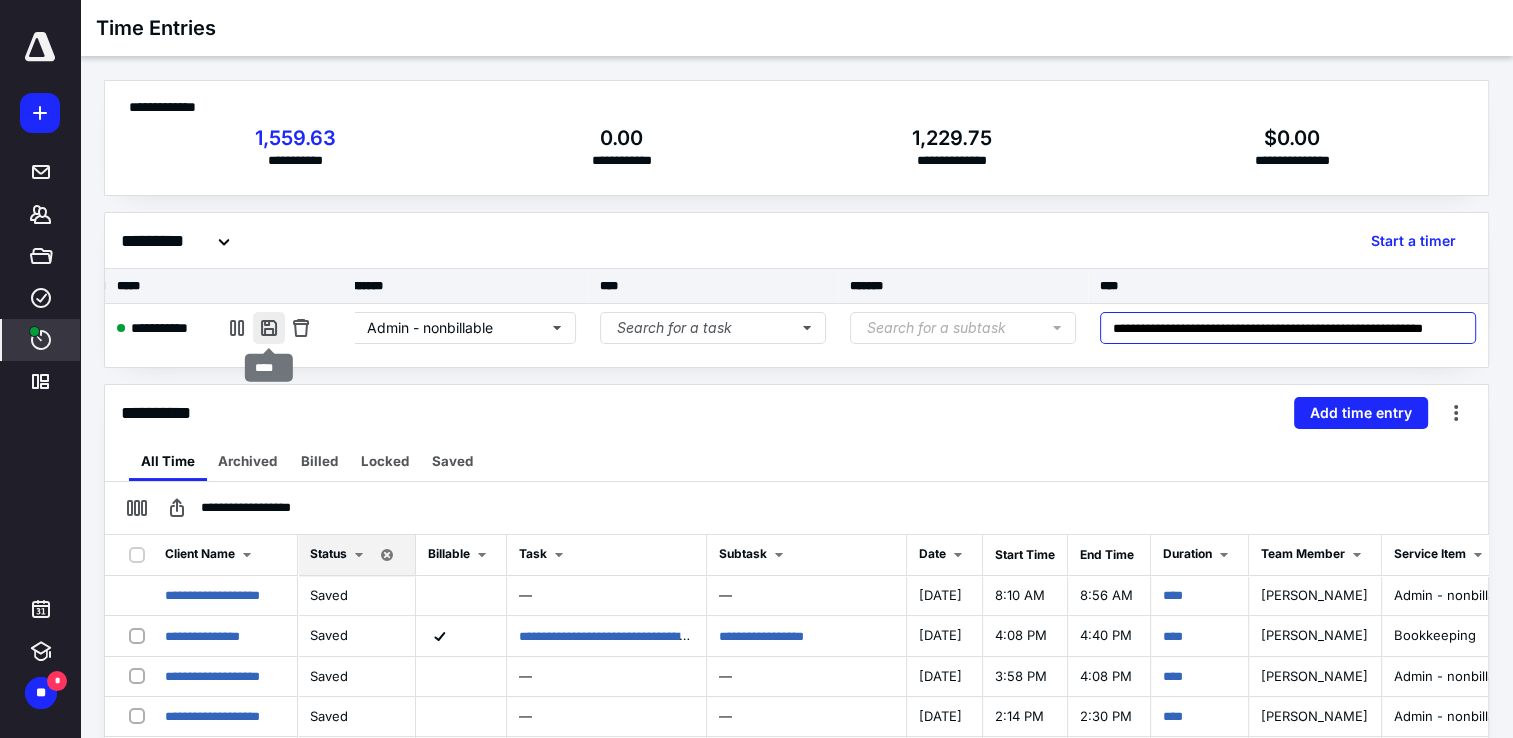 type on "**********" 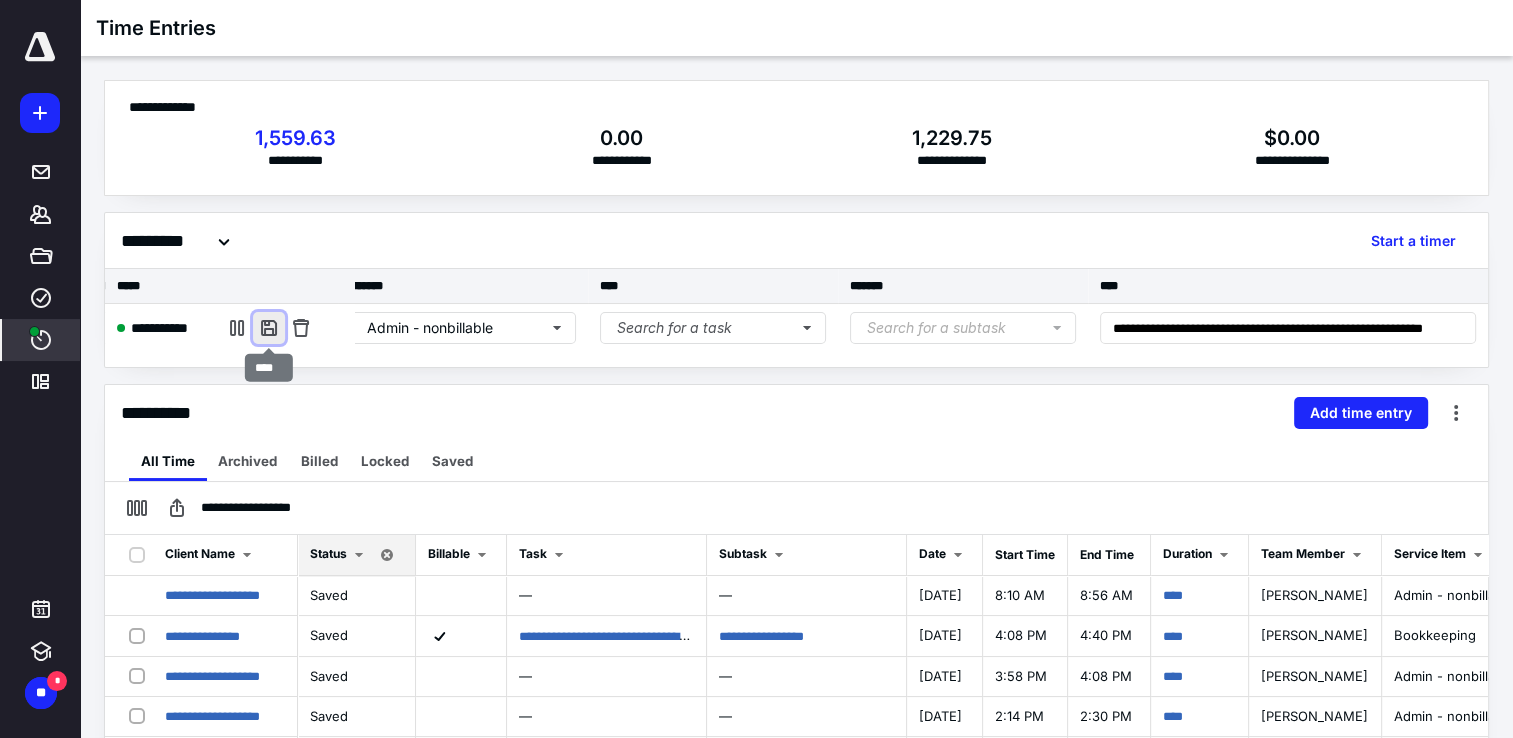 scroll, scrollTop: 0, scrollLeft: 0, axis: both 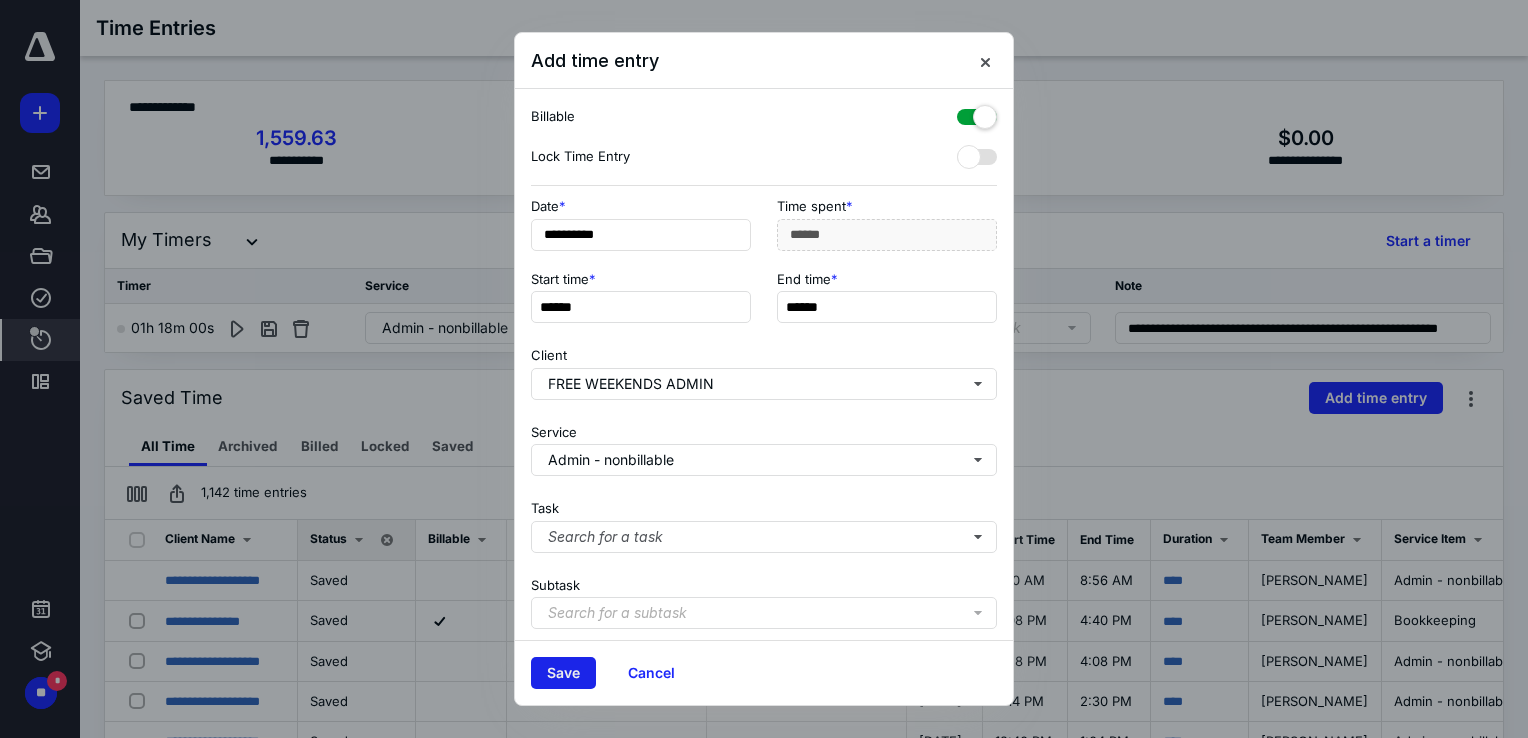 click on "Save" at bounding box center (563, 673) 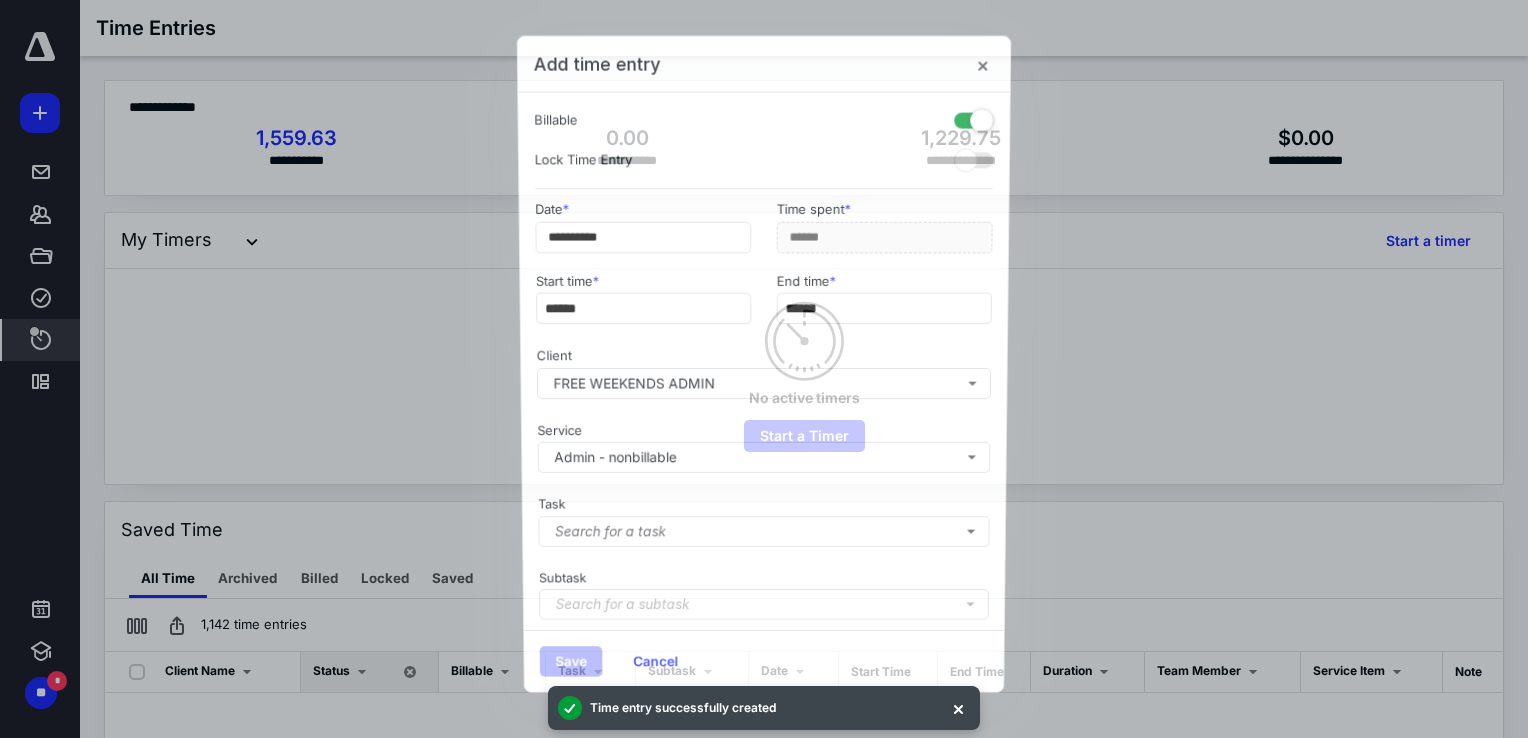 scroll, scrollTop: 0, scrollLeft: 0, axis: both 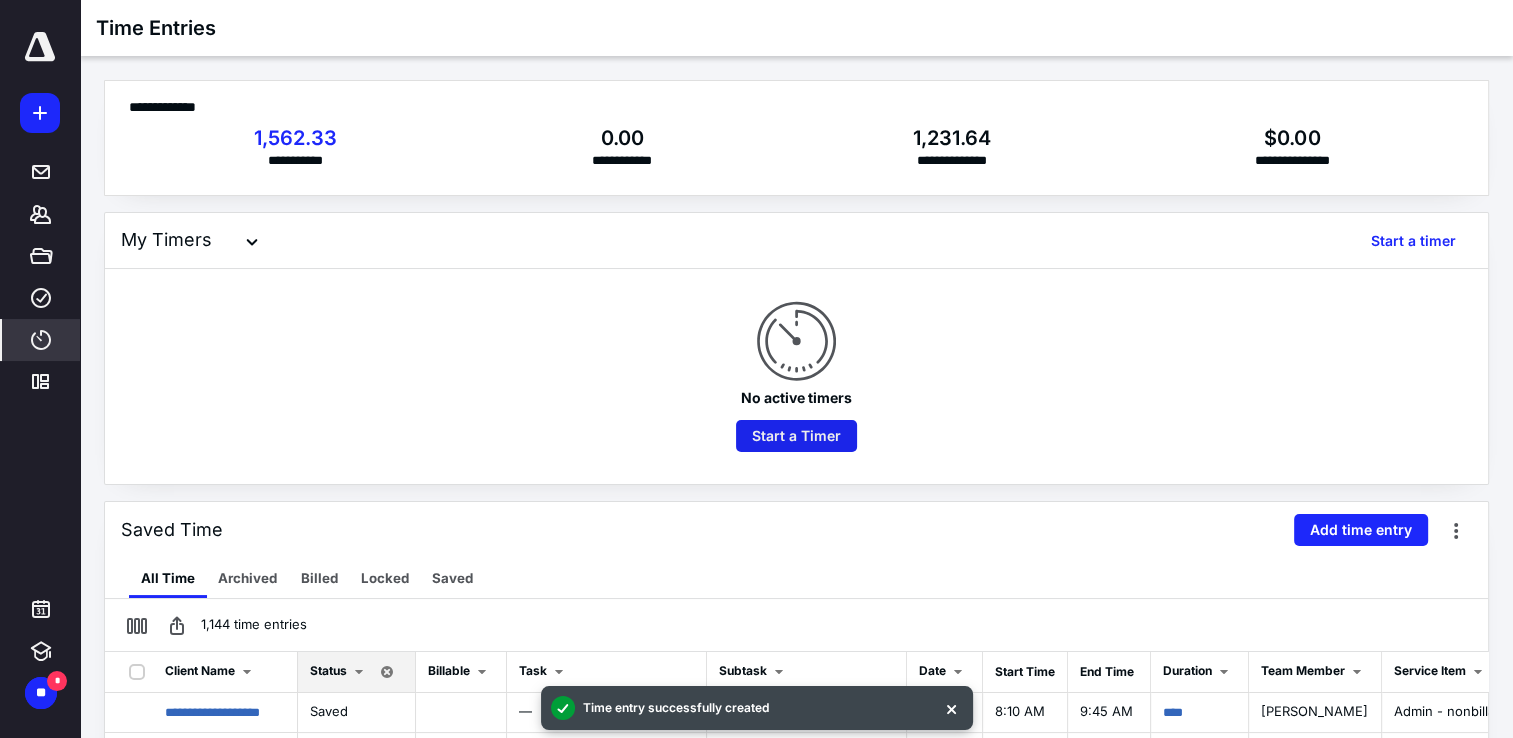 click on "Start a Timer" at bounding box center [796, 436] 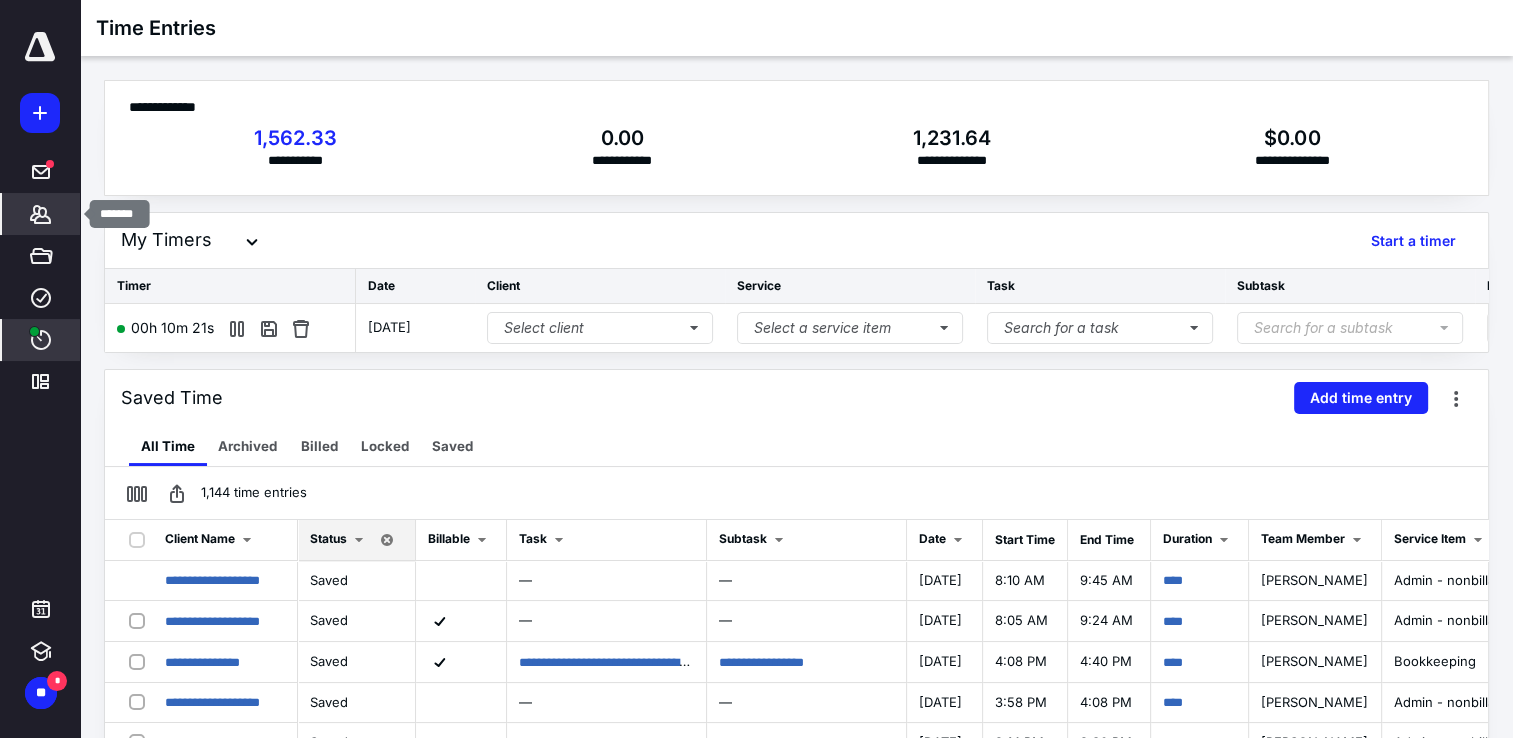 click on "*******" at bounding box center (41, 214) 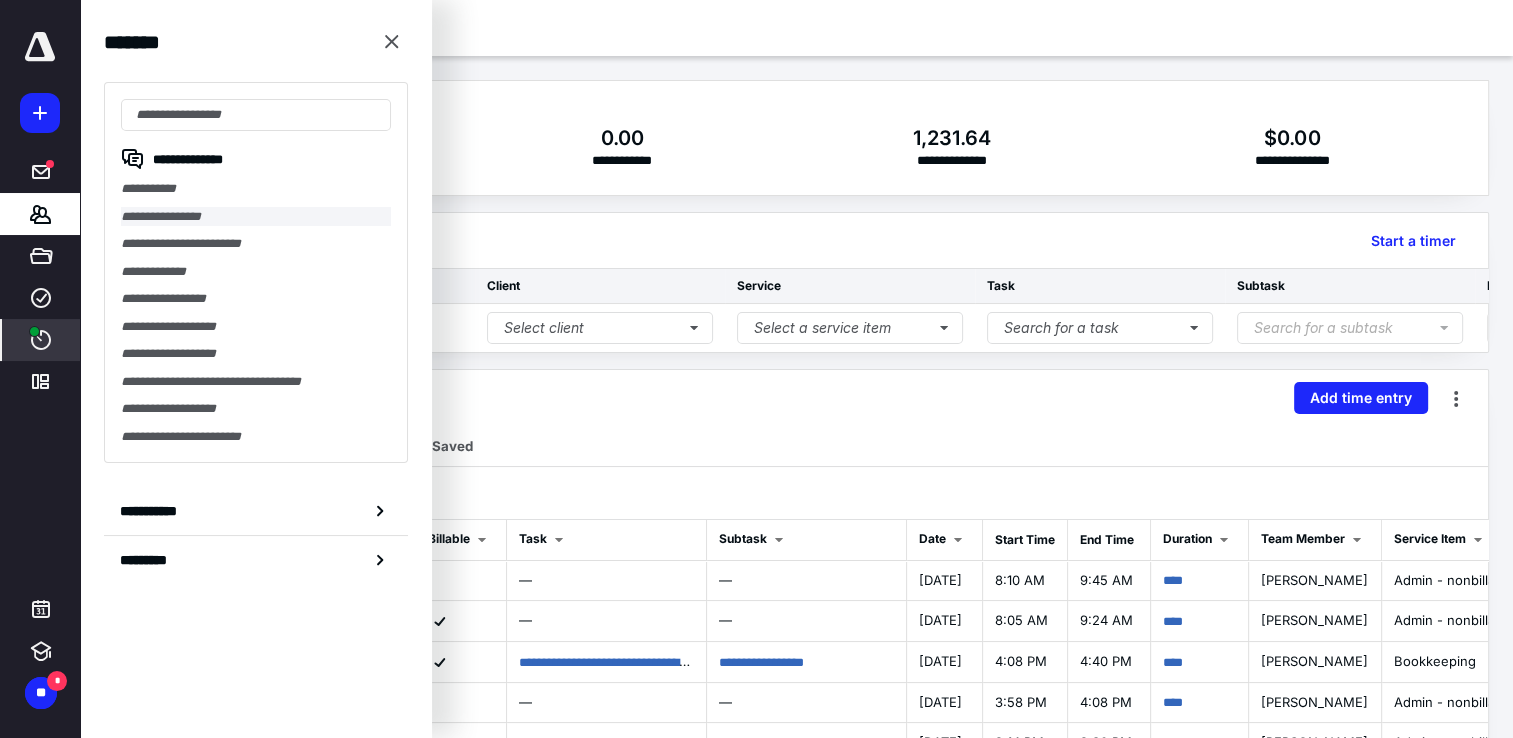 click on "**********" at bounding box center [256, 217] 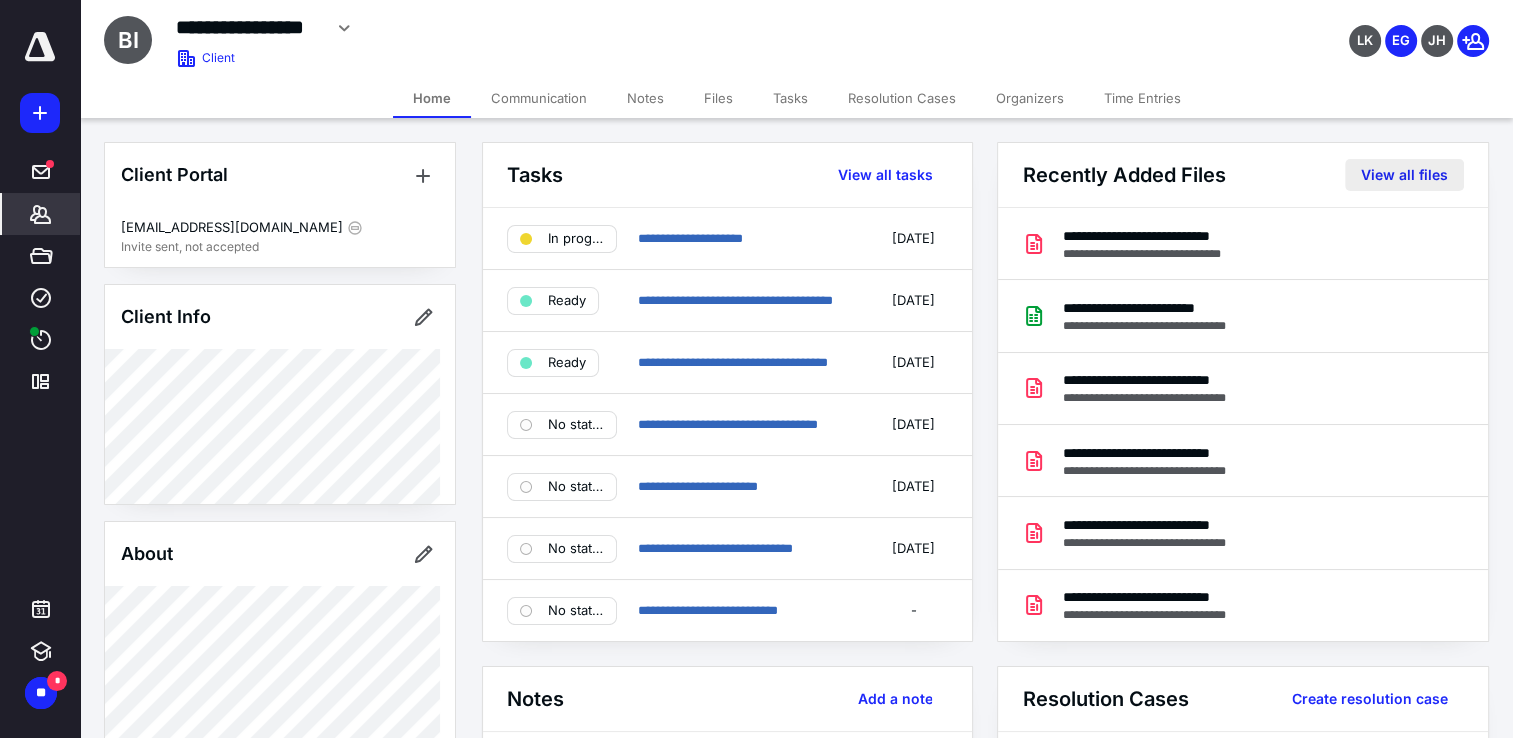 click on "View all files" at bounding box center [1404, 175] 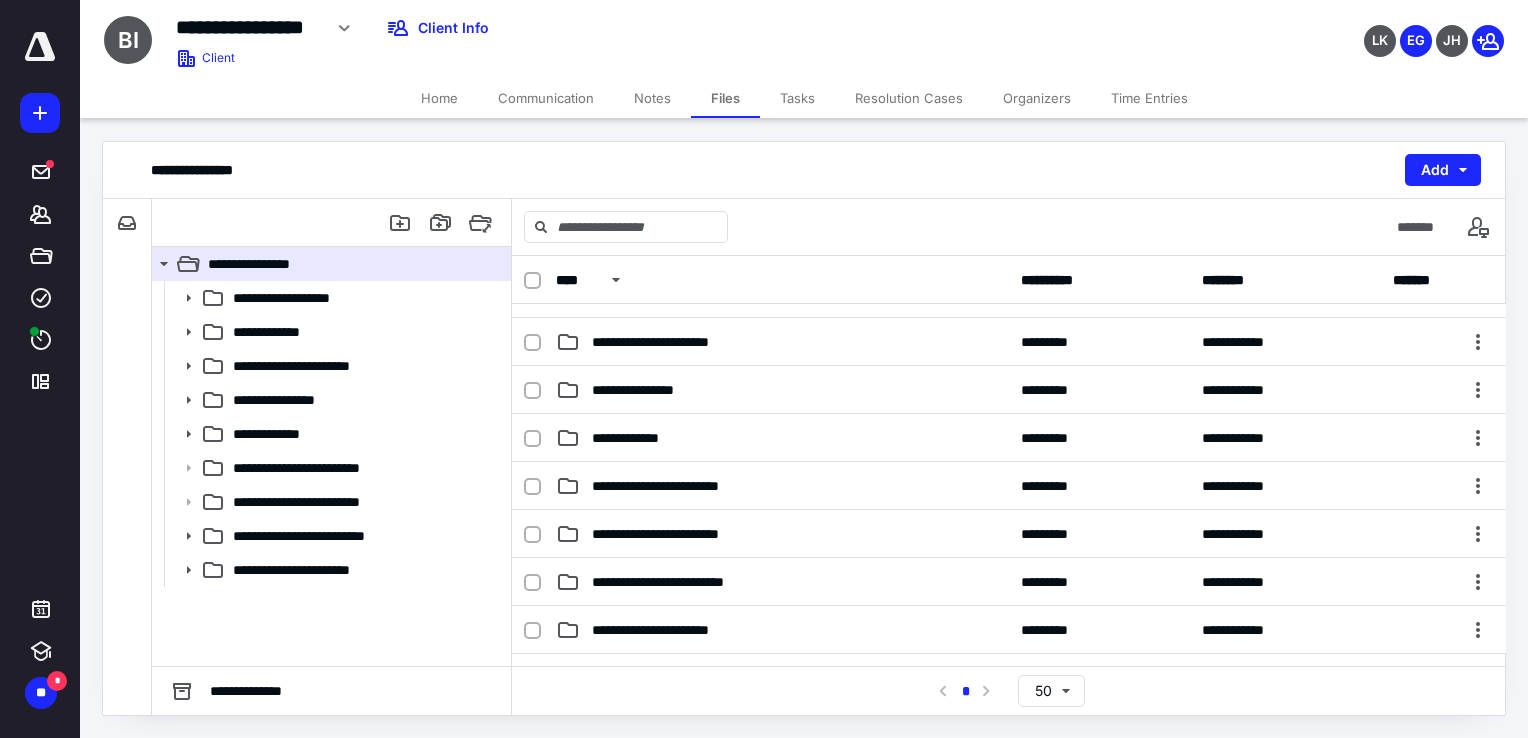 scroll, scrollTop: 100, scrollLeft: 0, axis: vertical 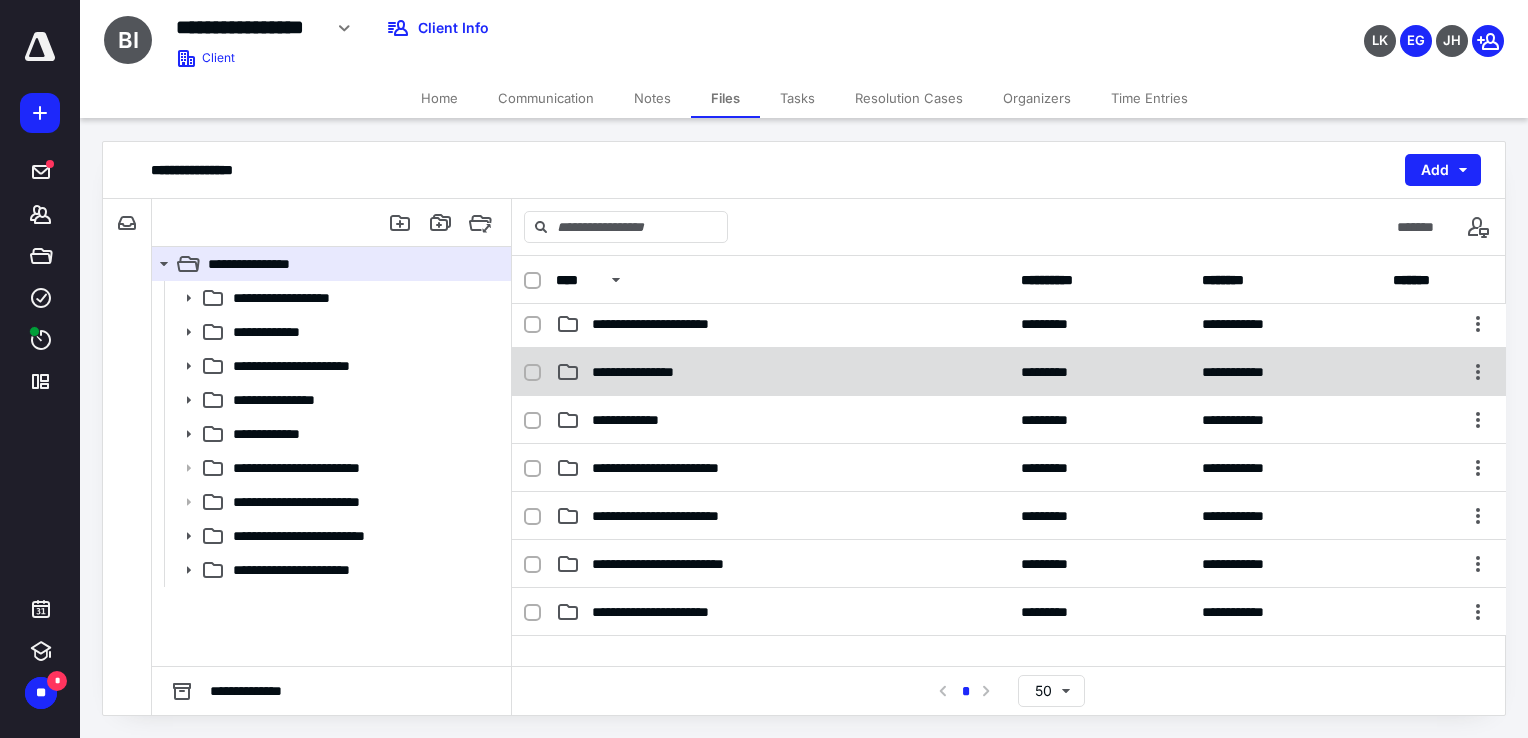 click on "**********" at bounding box center [647, 372] 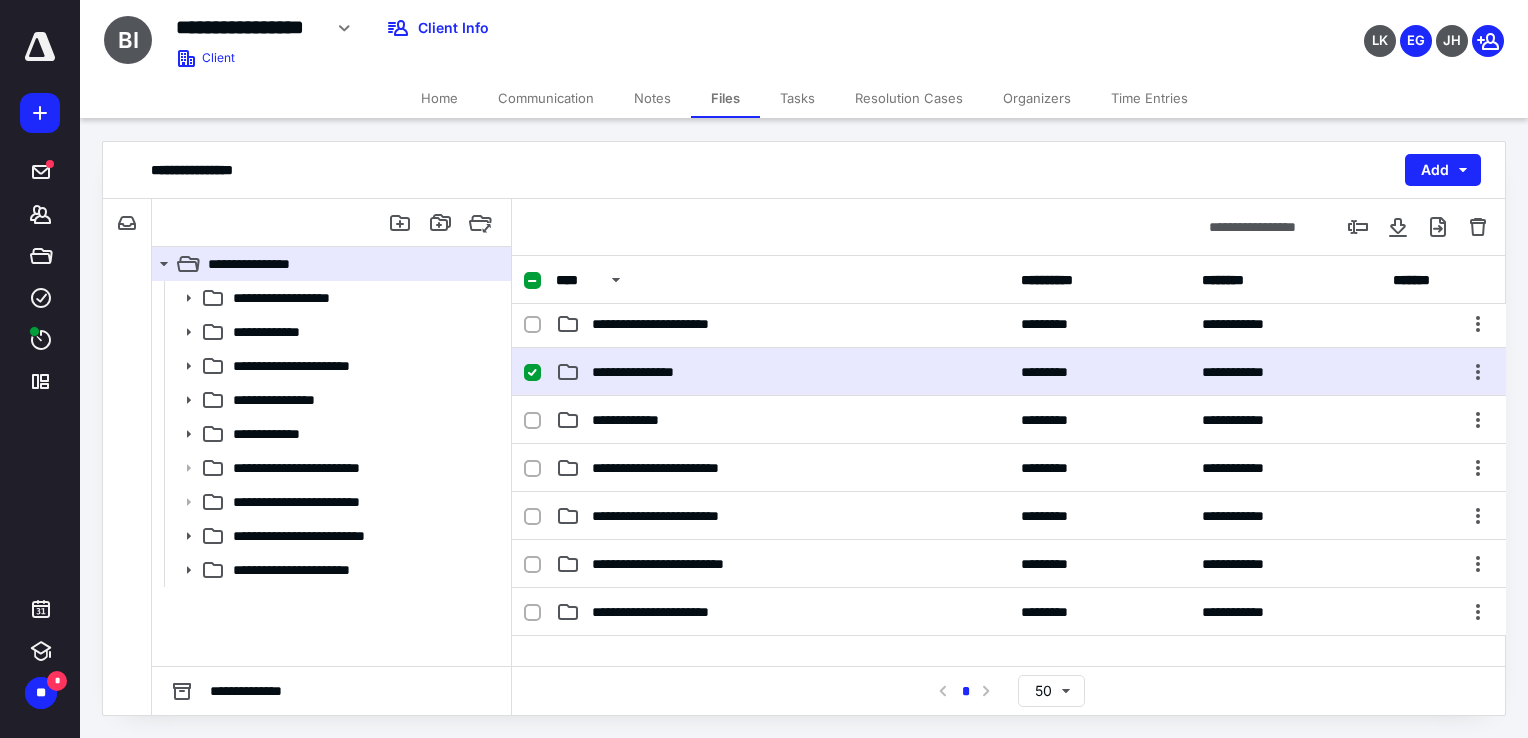 click on "**********" at bounding box center (647, 372) 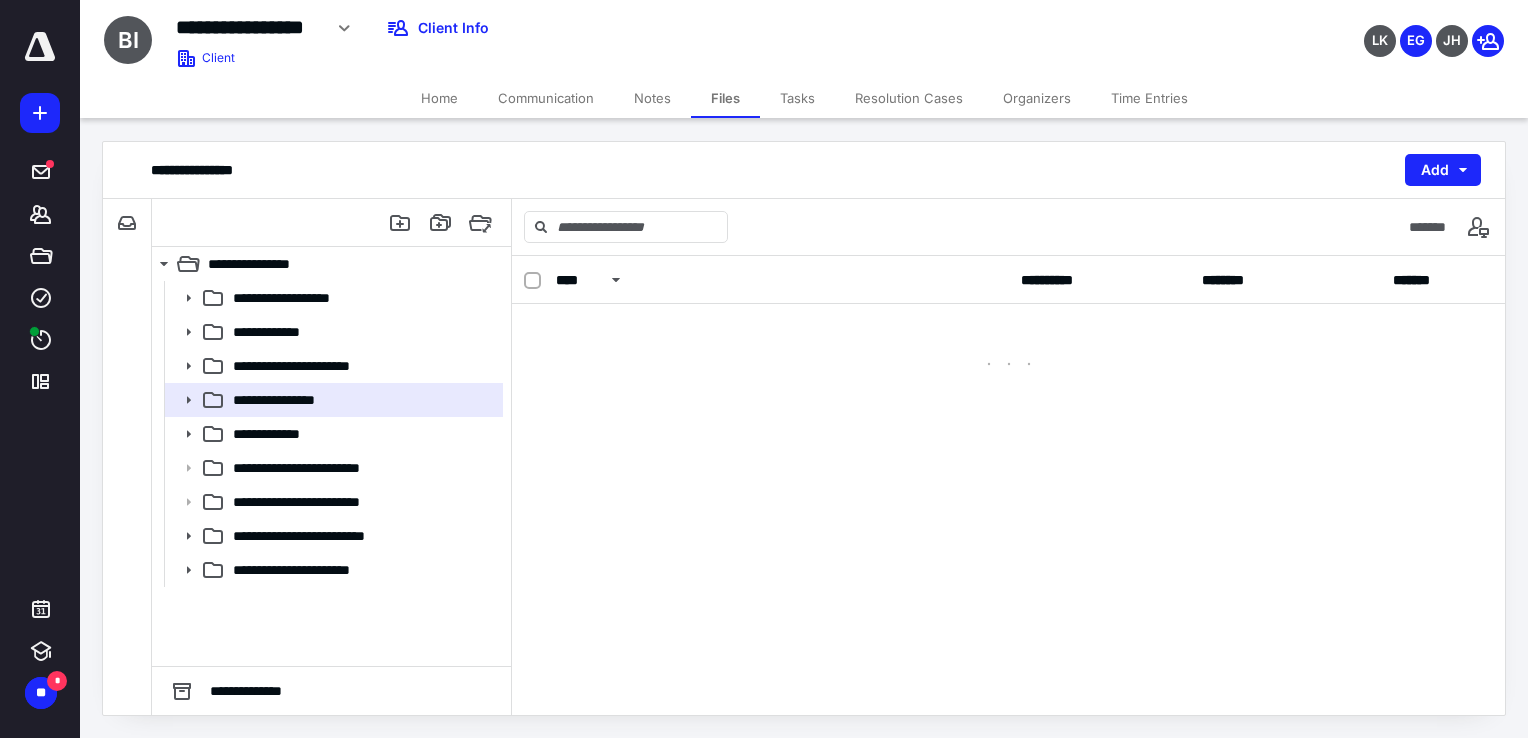 scroll, scrollTop: 0, scrollLeft: 0, axis: both 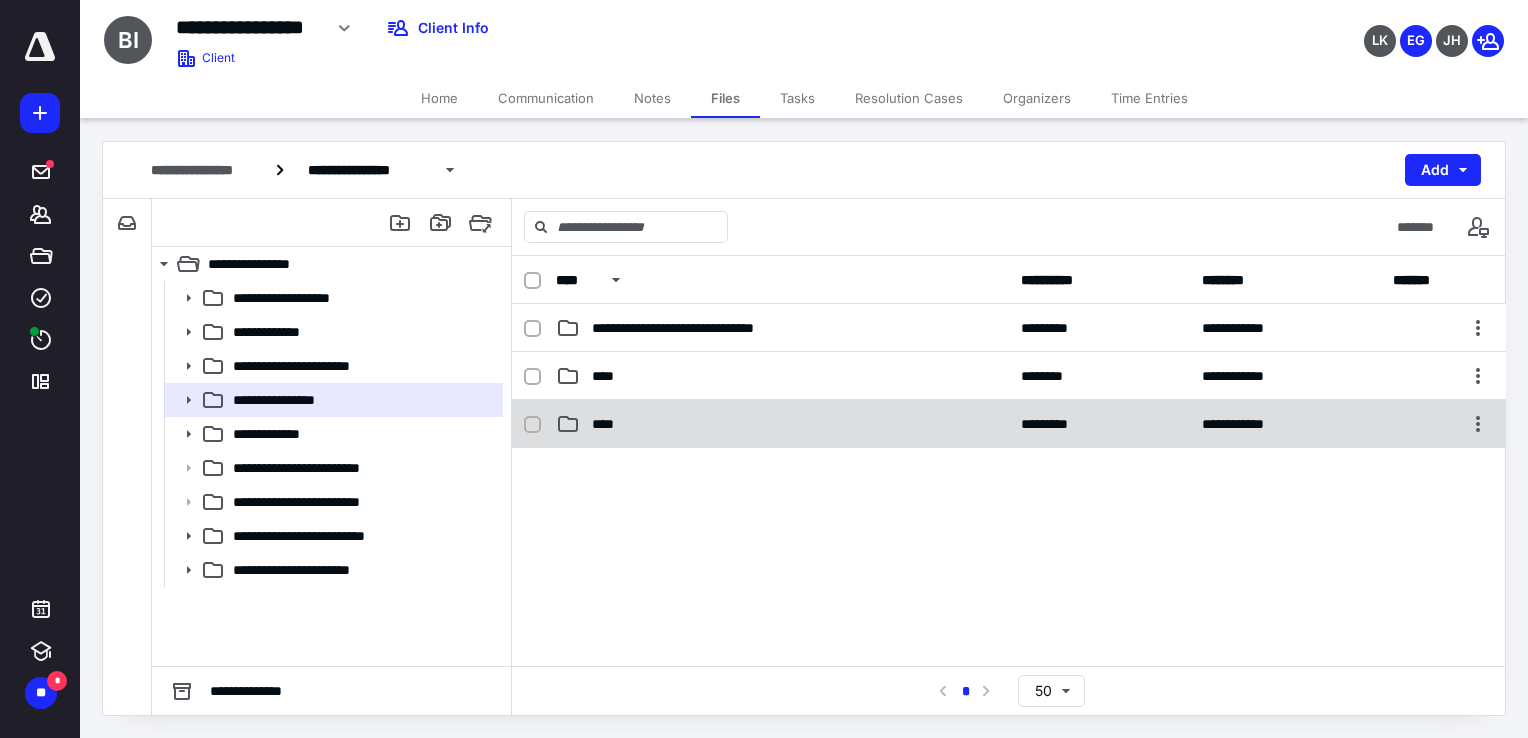click on "****" at bounding box center (782, 424) 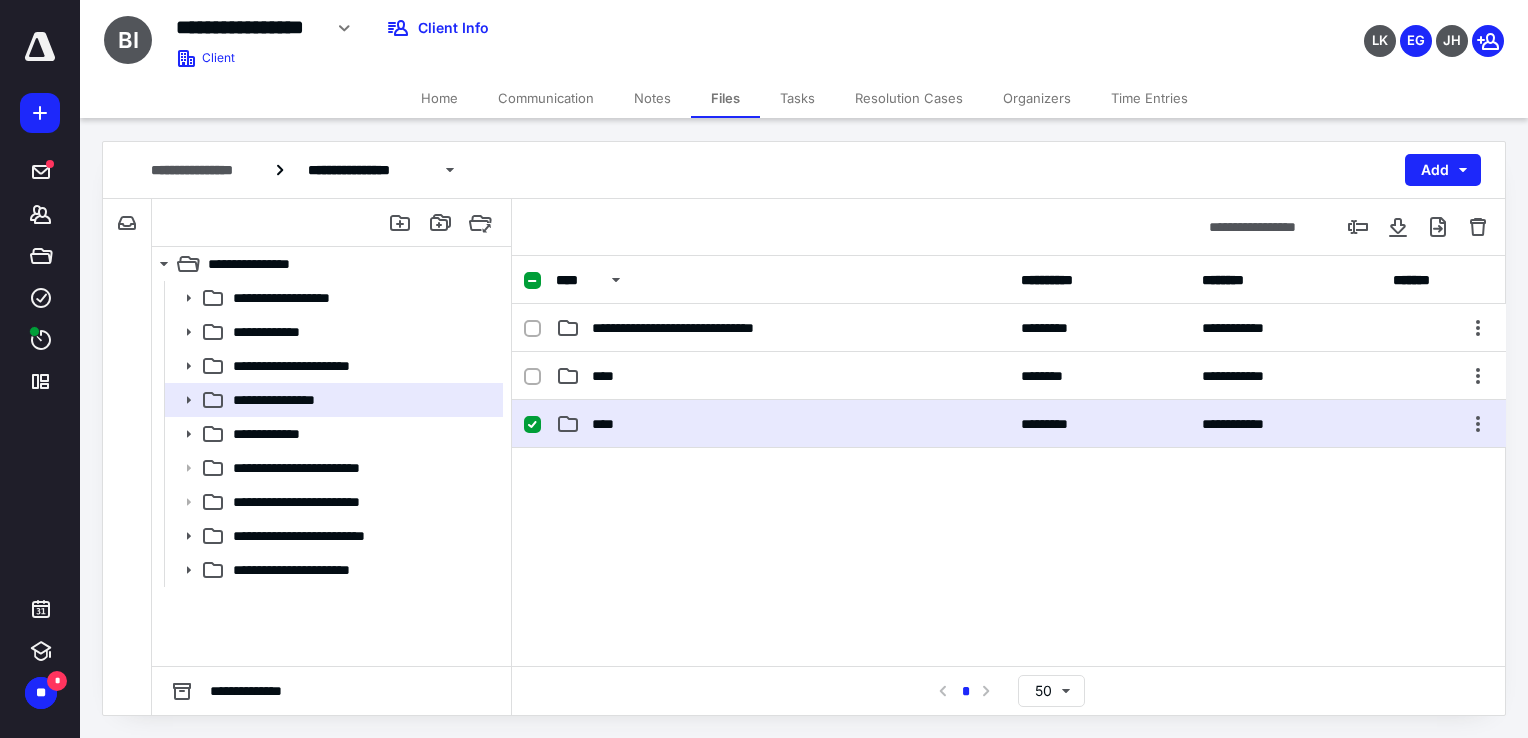 click on "****" at bounding box center [782, 424] 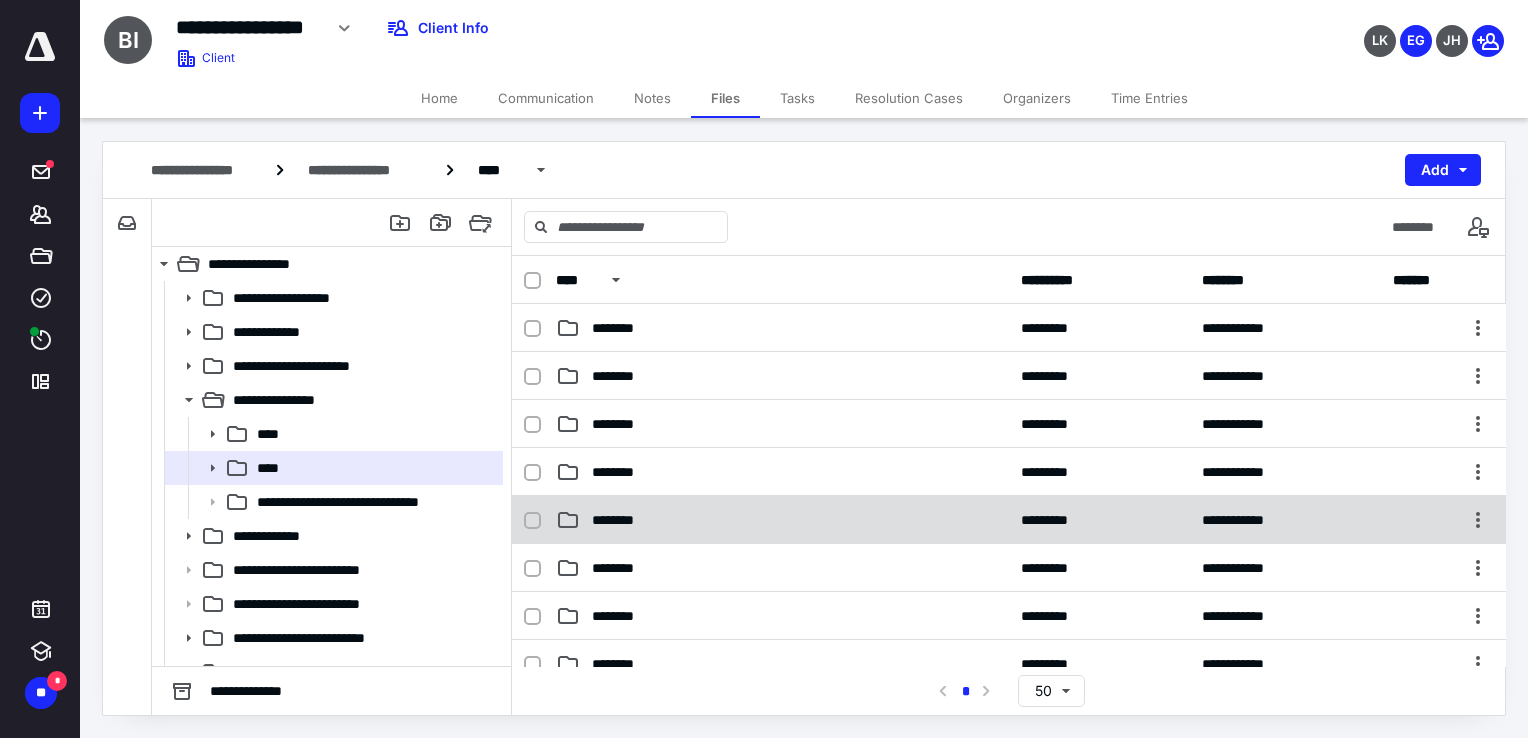 click on "********" at bounding box center [782, 520] 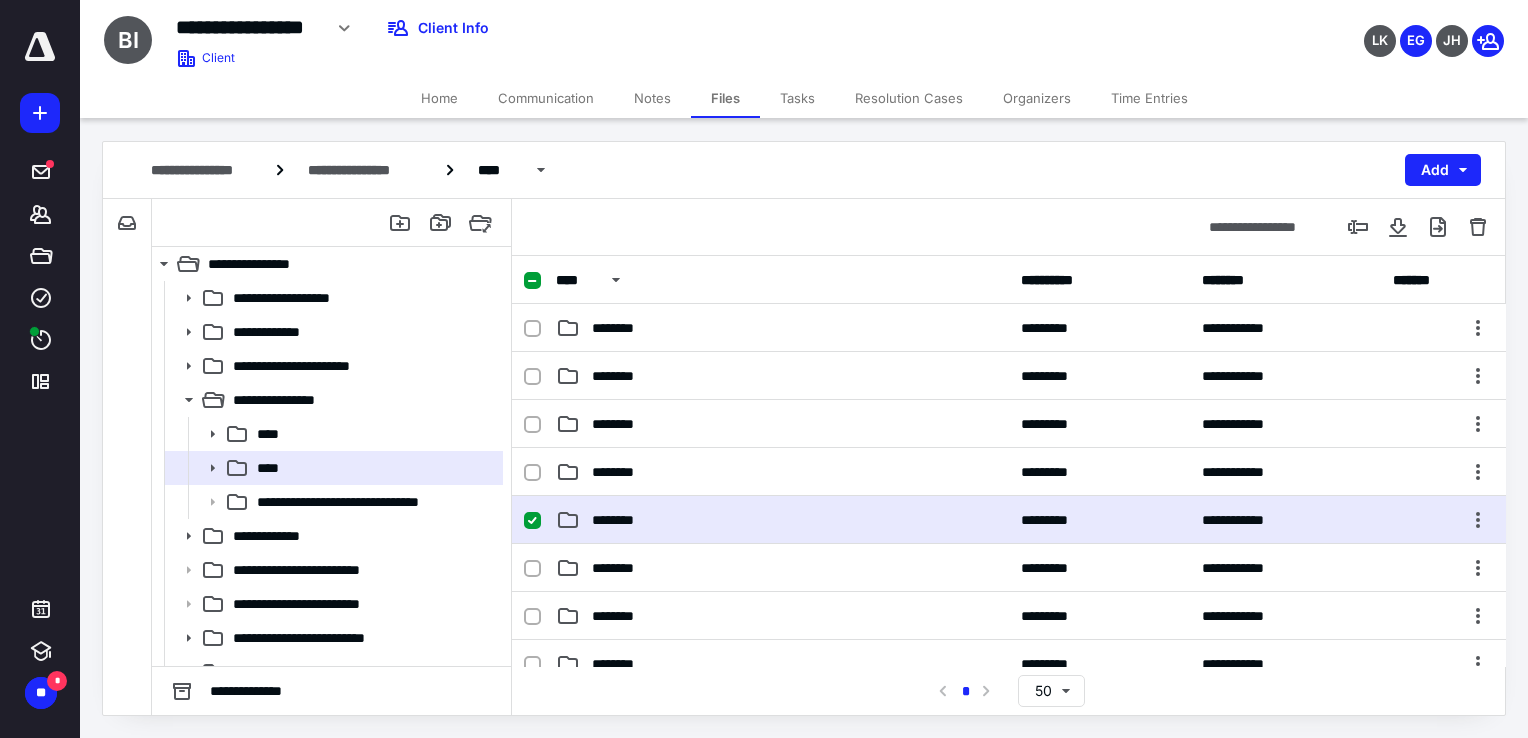 click on "********" at bounding box center (782, 520) 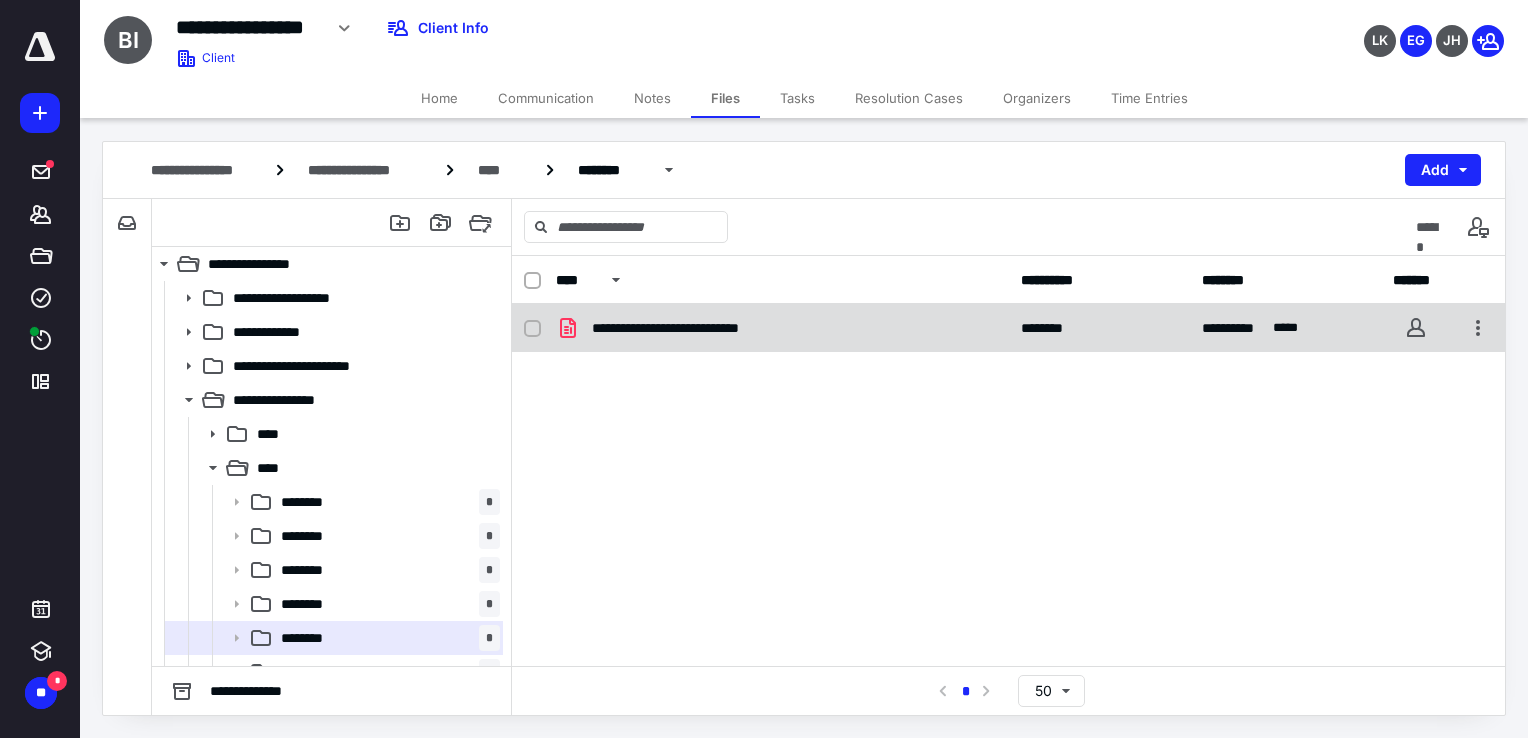drag, startPoint x: 734, startPoint y: 522, endPoint x: 690, endPoint y: 305, distance: 221.4159 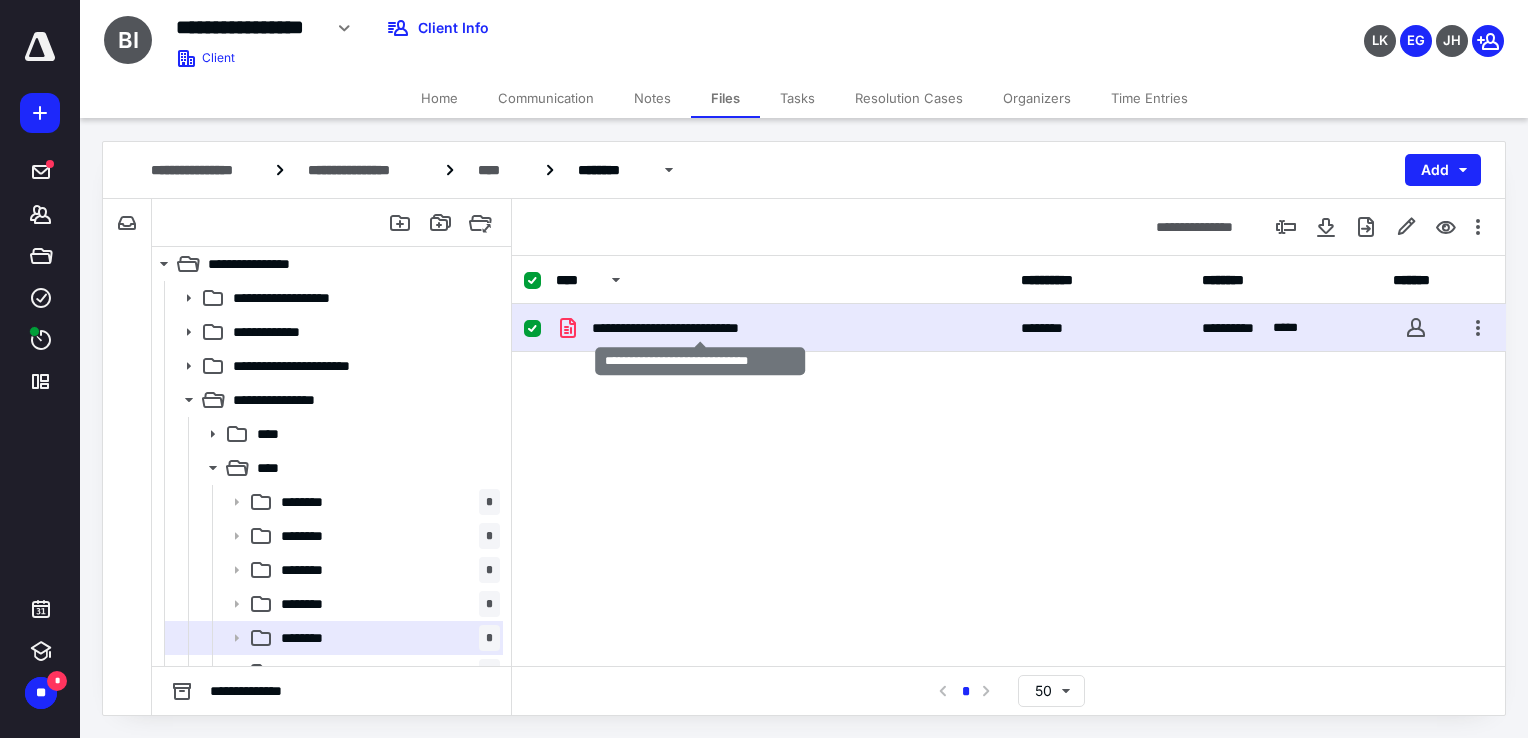 click on "**********" at bounding box center (701, 328) 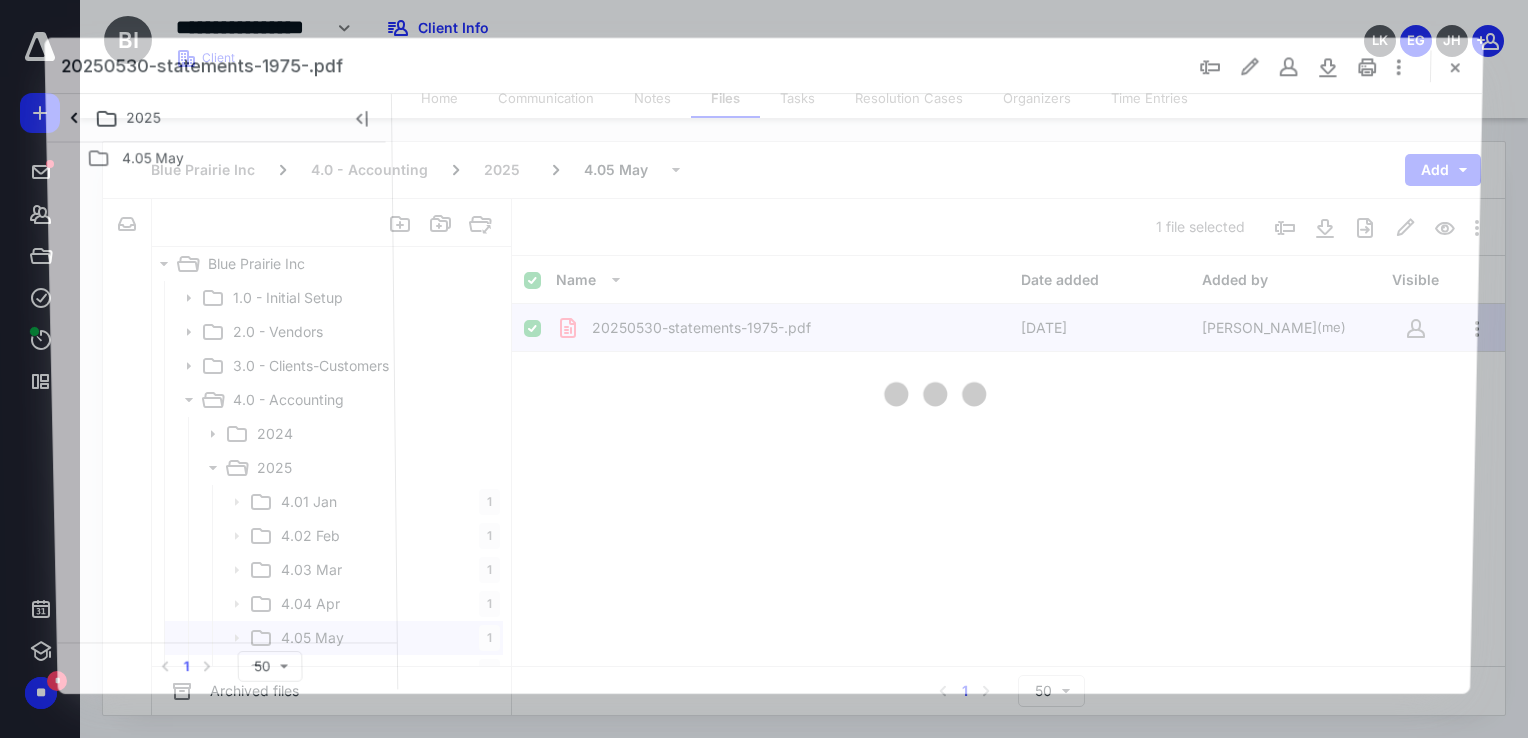 scroll, scrollTop: 0, scrollLeft: 0, axis: both 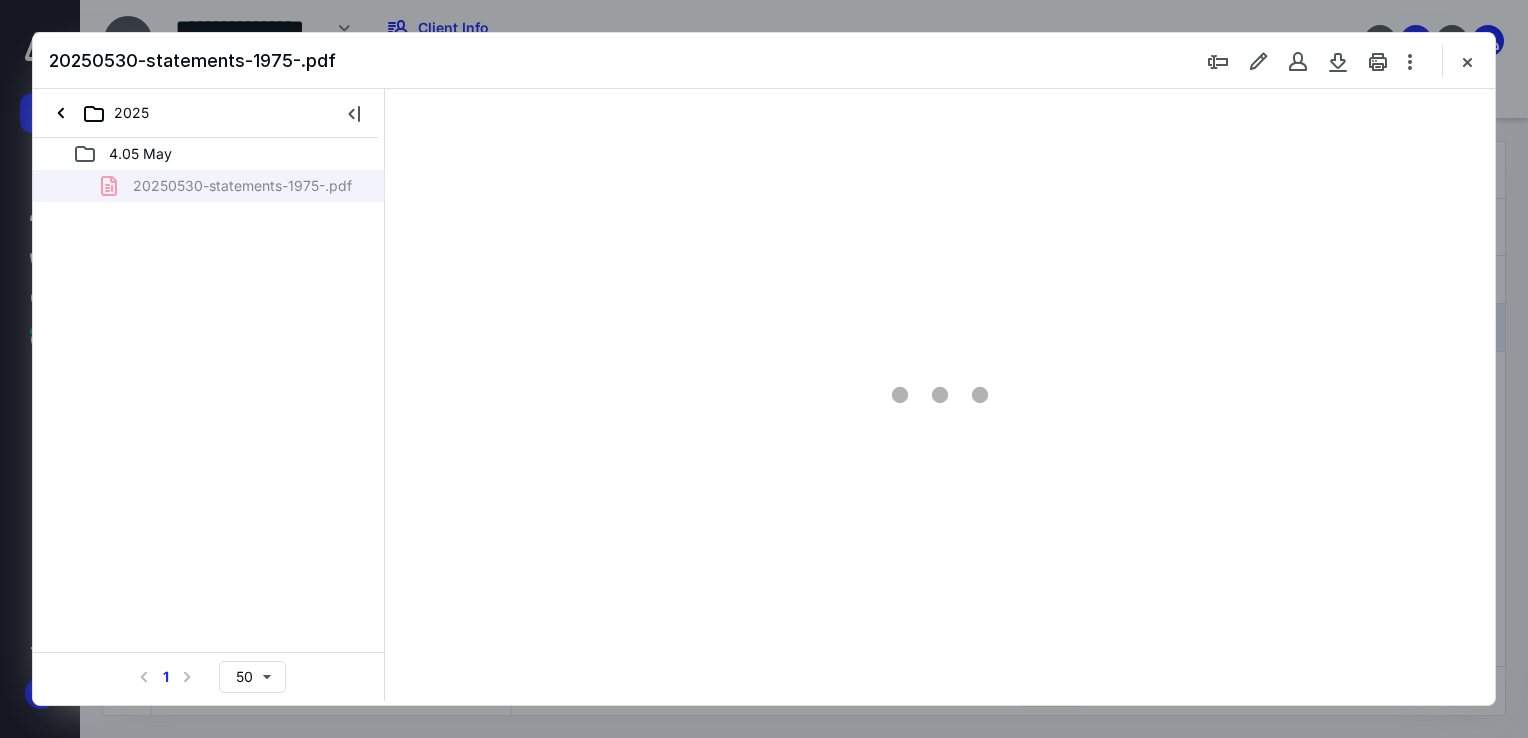 type on "68" 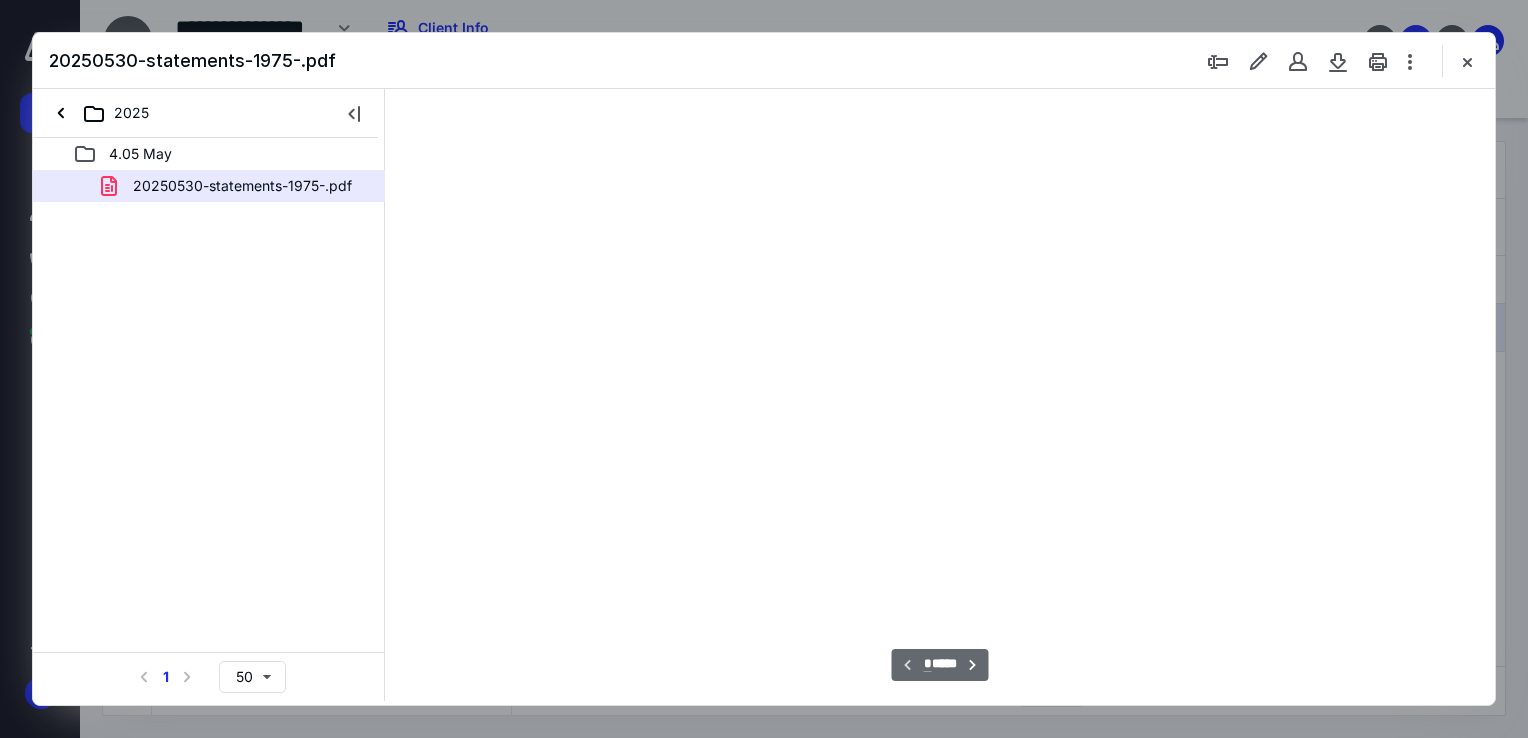 scroll, scrollTop: 79, scrollLeft: 0, axis: vertical 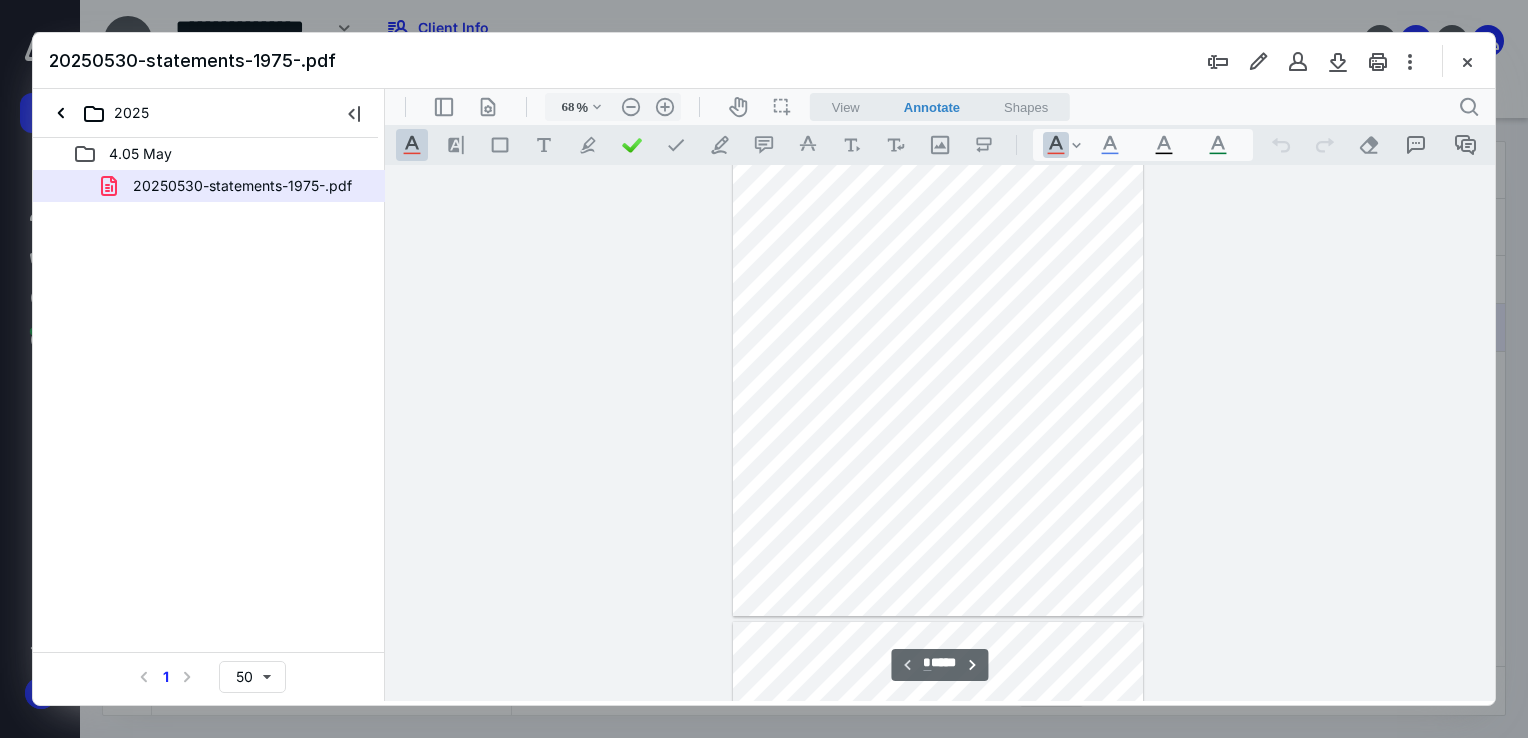 type on "*" 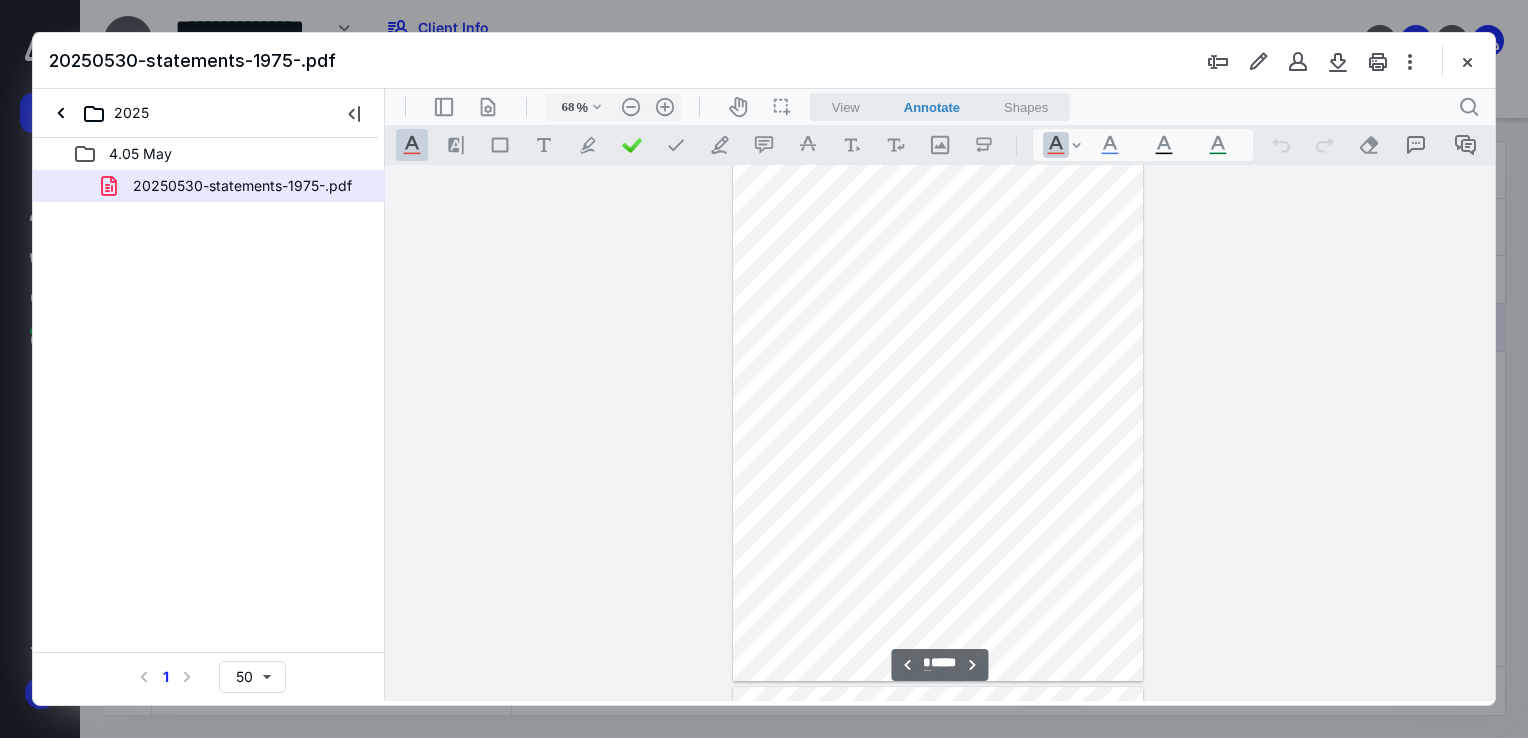 scroll, scrollTop: 558, scrollLeft: 0, axis: vertical 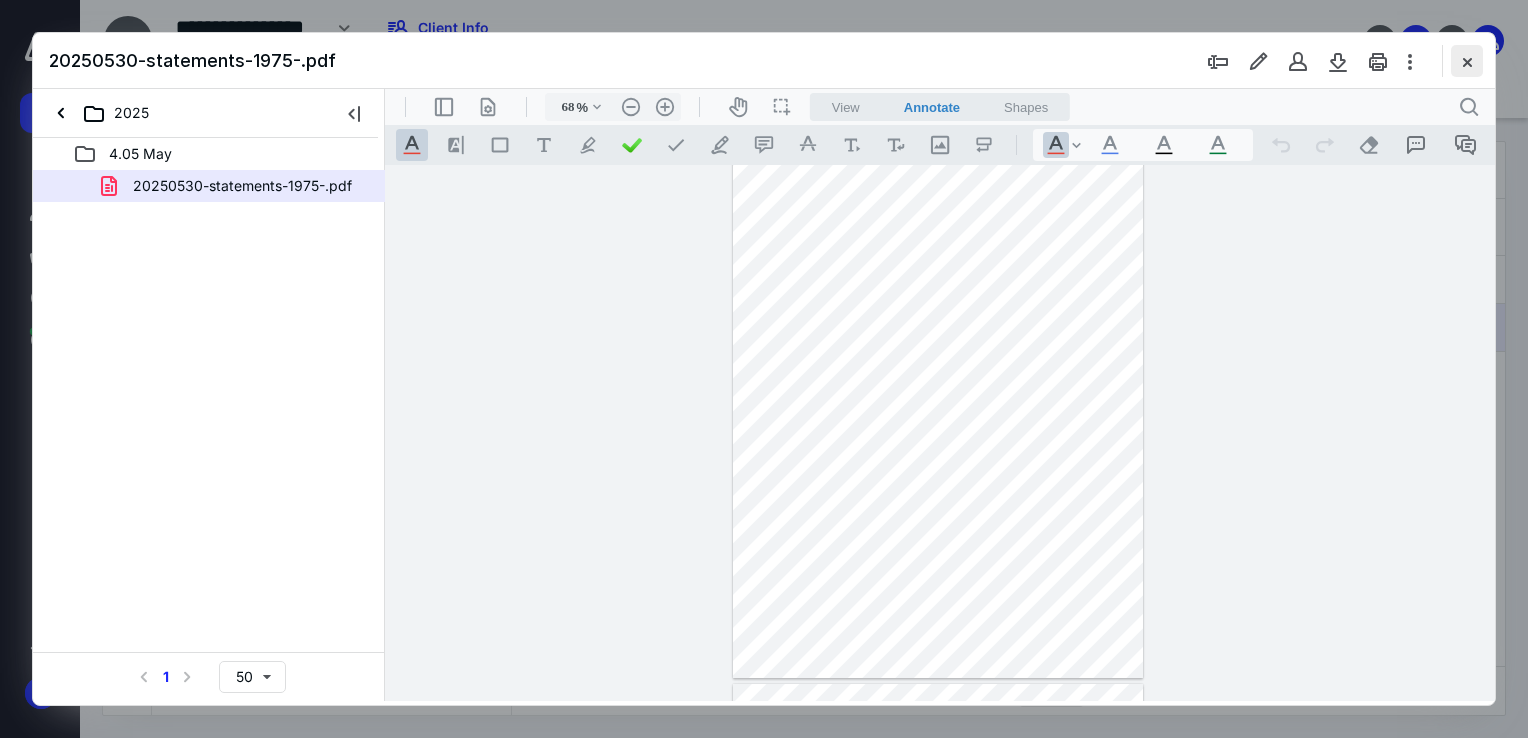 click at bounding box center [1467, 61] 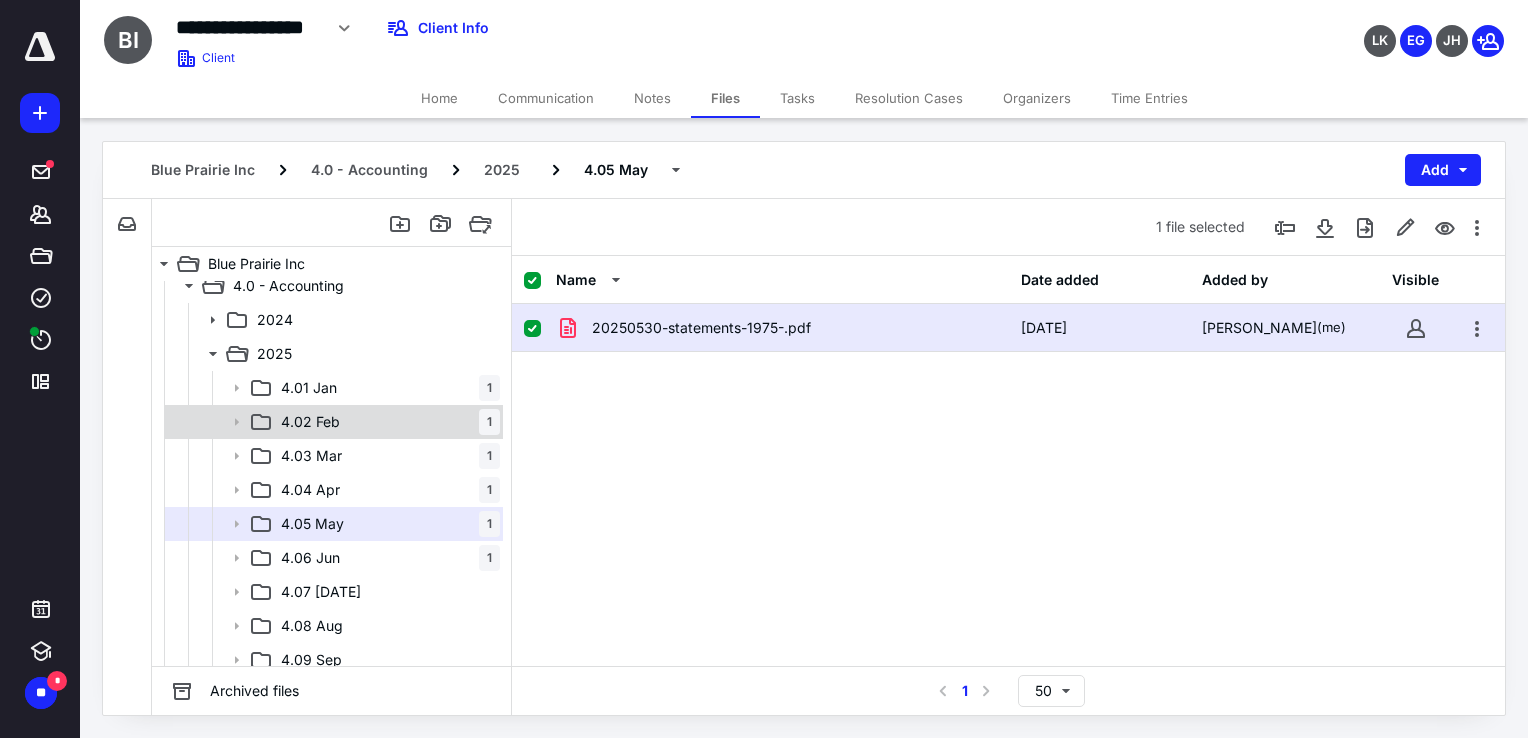 scroll, scrollTop: 126, scrollLeft: 0, axis: vertical 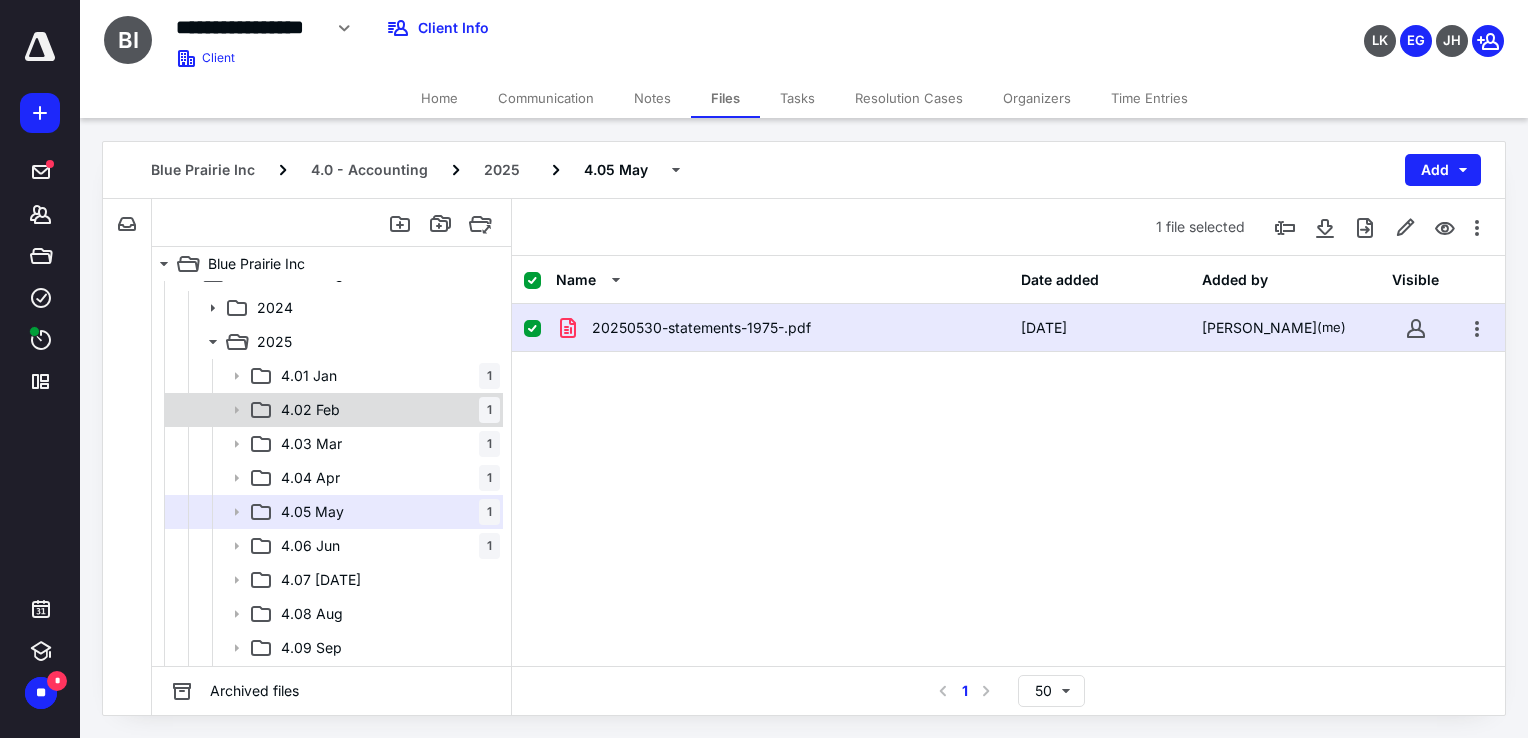 click on "4.06 [DATE]" at bounding box center [386, 546] 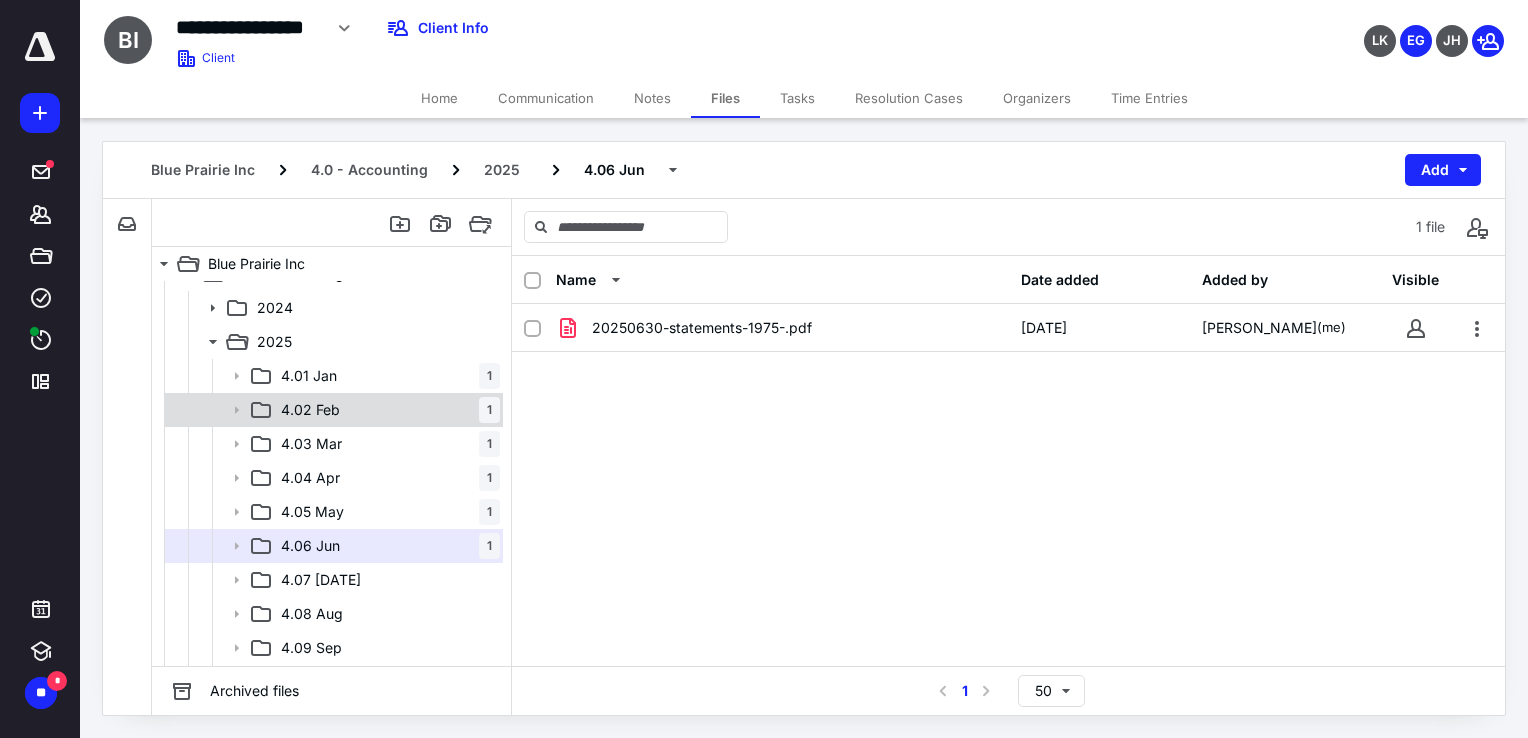 click on "4.06 [DATE]" at bounding box center [386, 546] 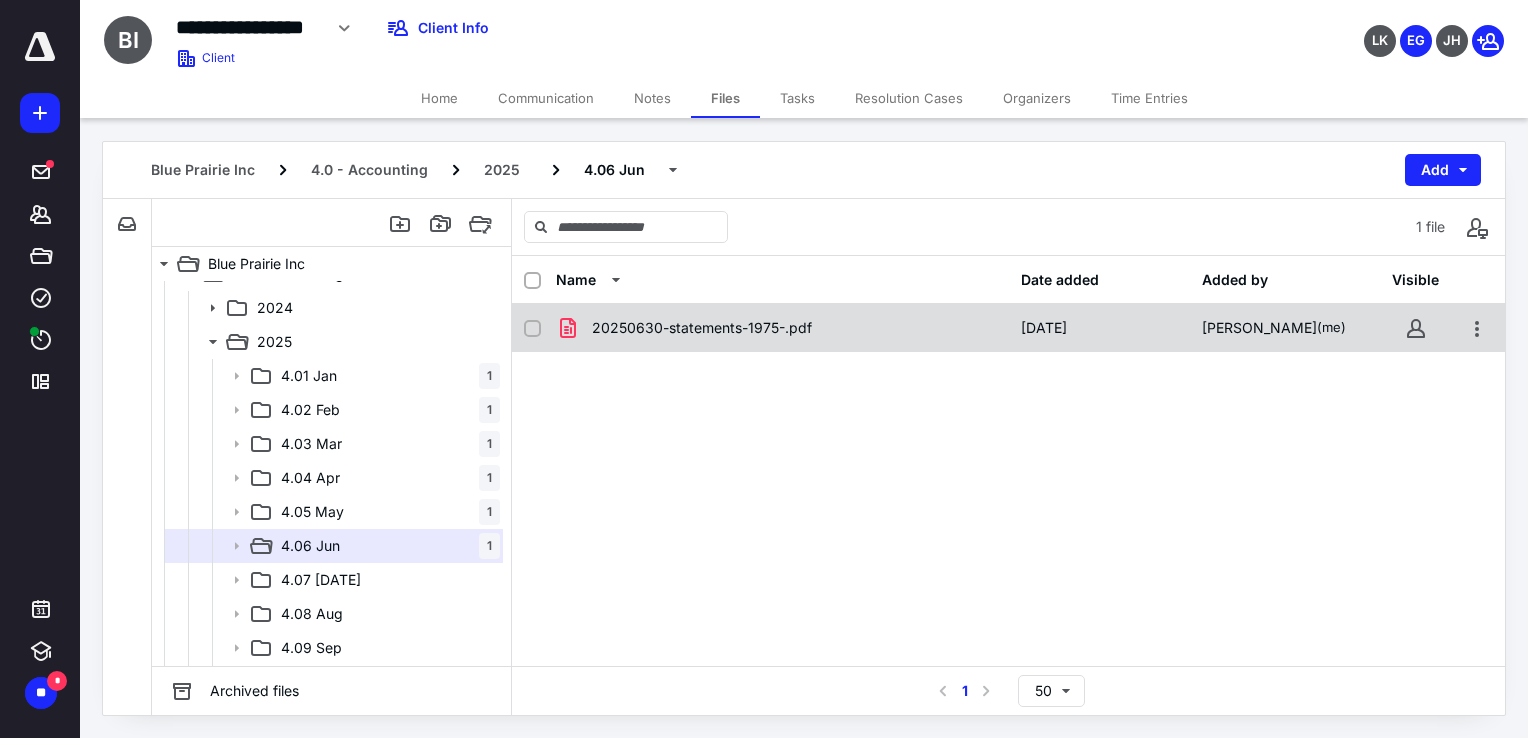 click on "20250630-statements-1975-.pdf [DATE] [PERSON_NAME]  (me)" at bounding box center (1008, 328) 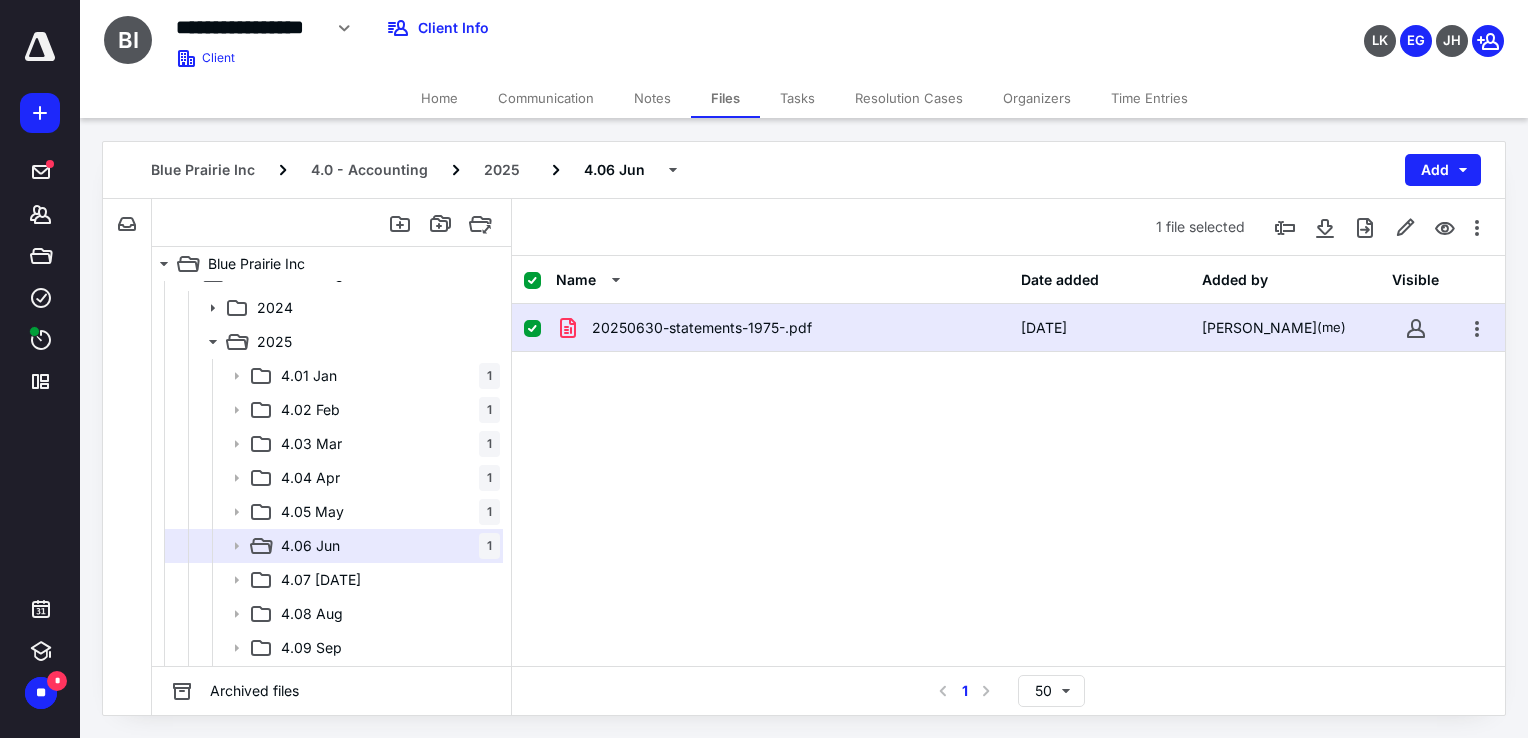click on "20250630-statements-1975-.pdf [DATE] [PERSON_NAME]  (me)" at bounding box center (1008, 328) 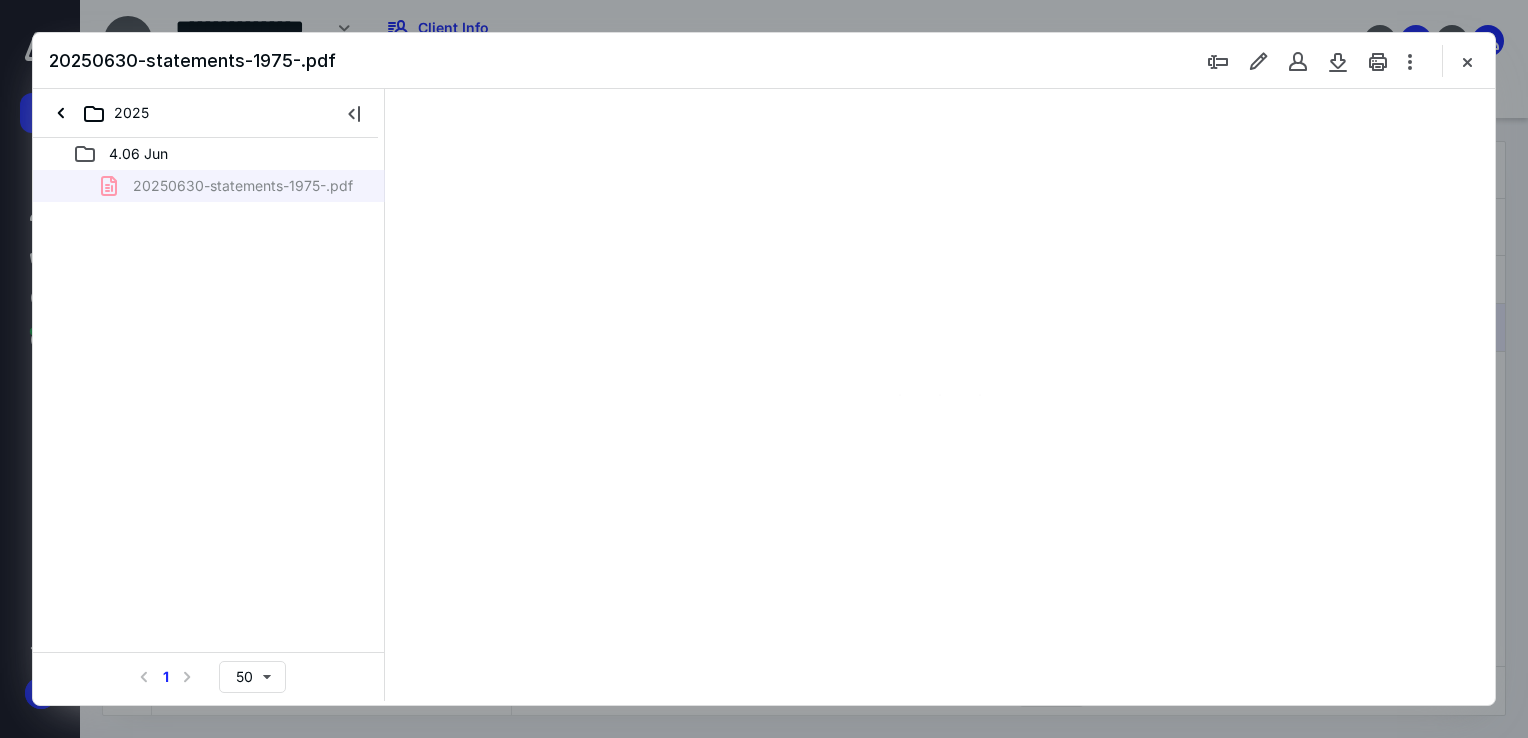 scroll, scrollTop: 0, scrollLeft: 0, axis: both 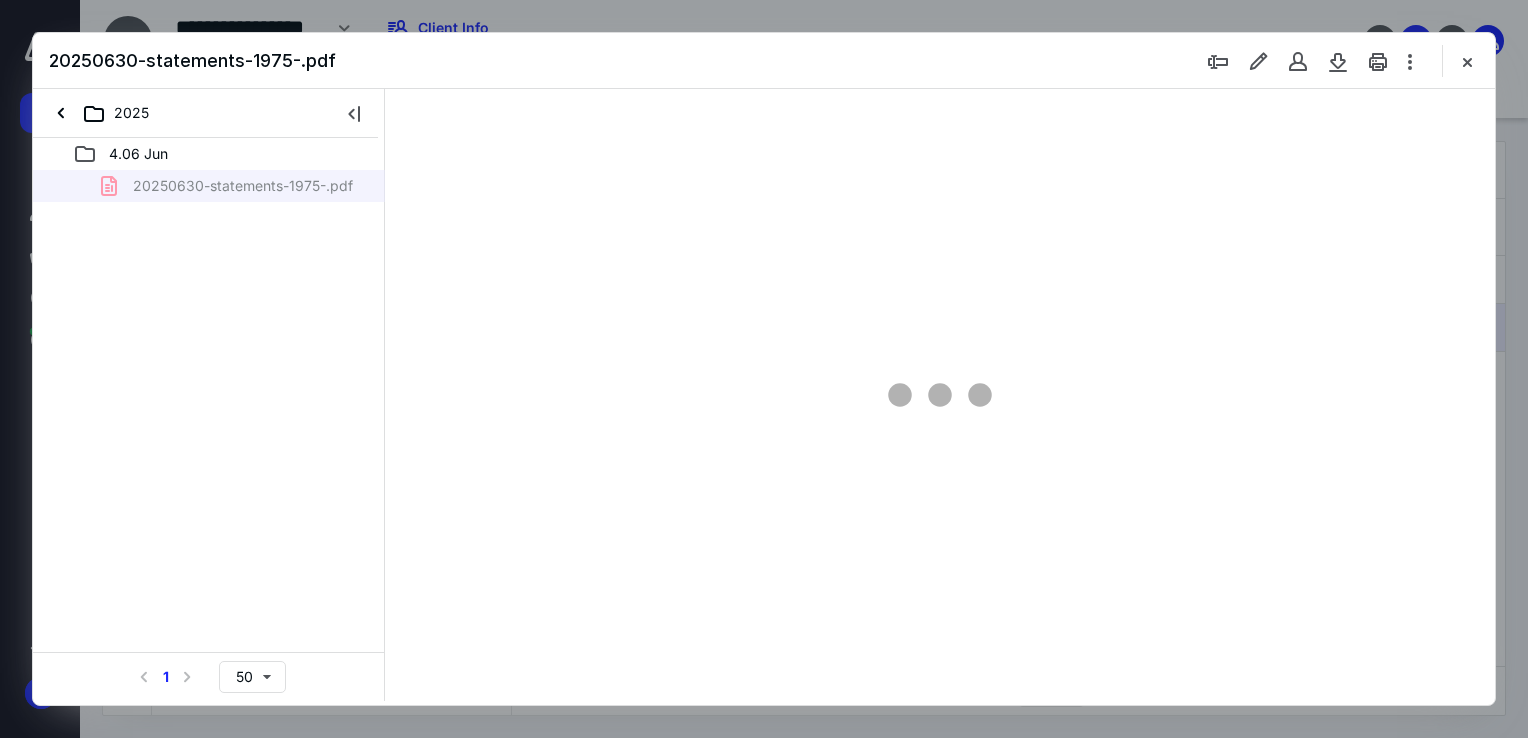 type on "68" 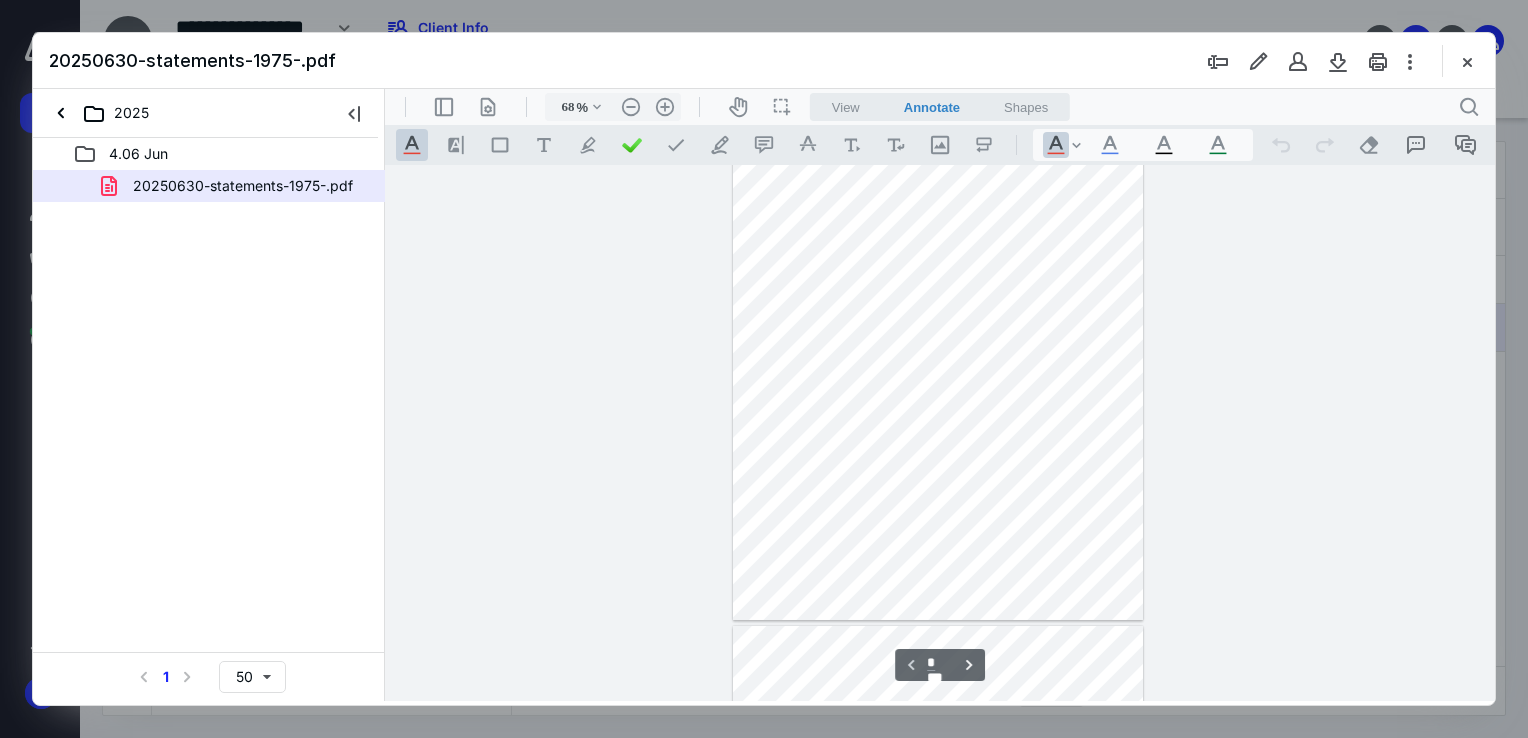 scroll, scrollTop: 10, scrollLeft: 0, axis: vertical 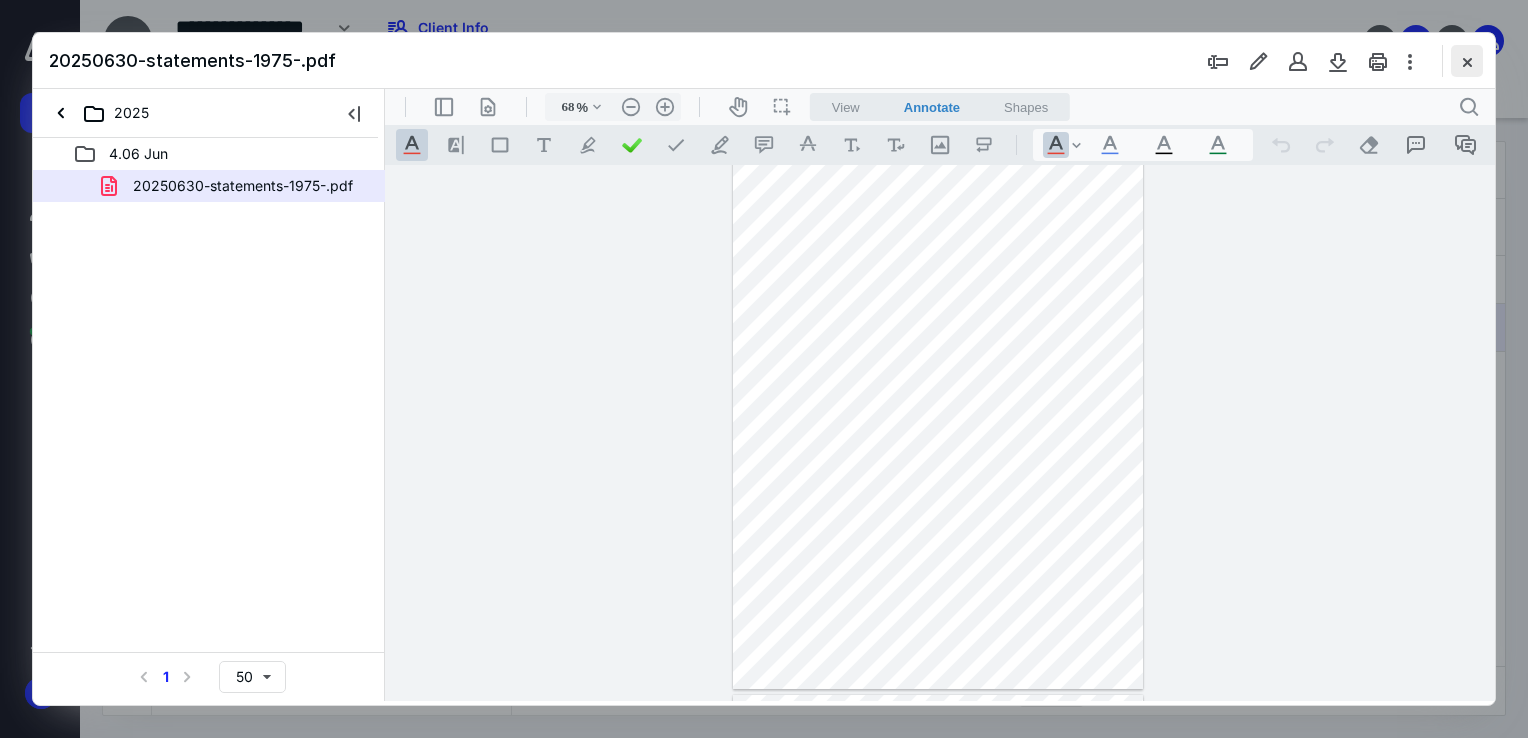 click at bounding box center (1467, 61) 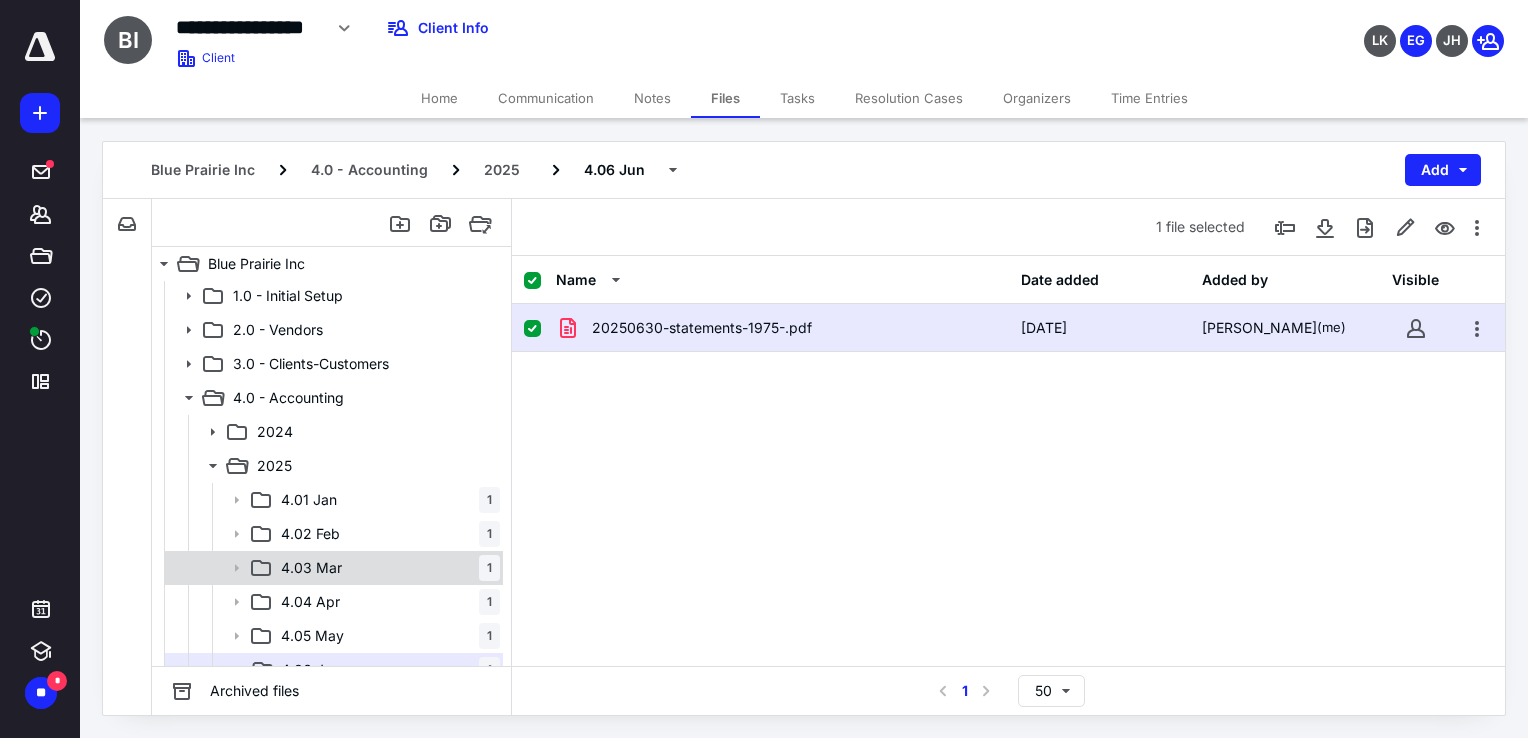 scroll, scrollTop: 463, scrollLeft: 0, axis: vertical 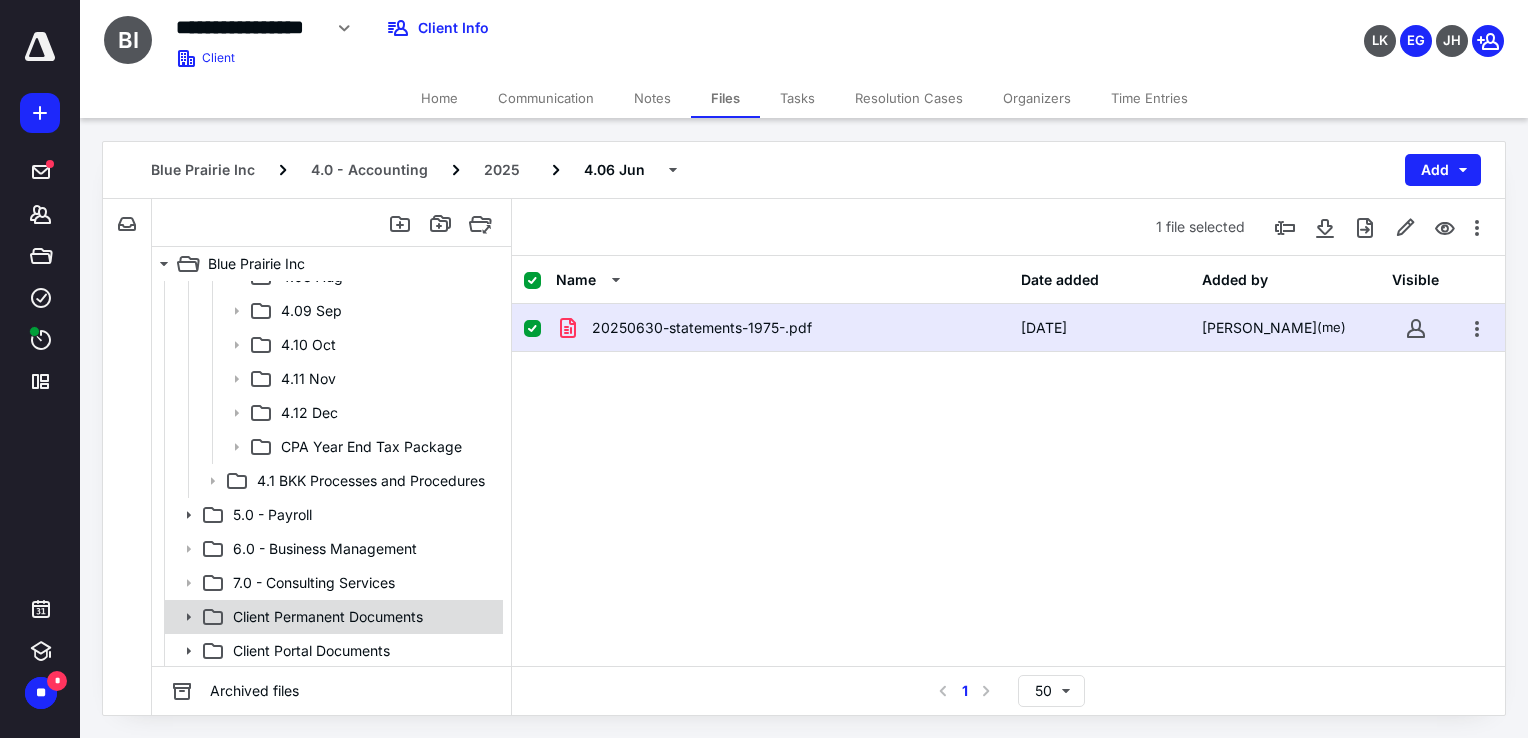 click on "Client Permanent Documents" at bounding box center (328, 617) 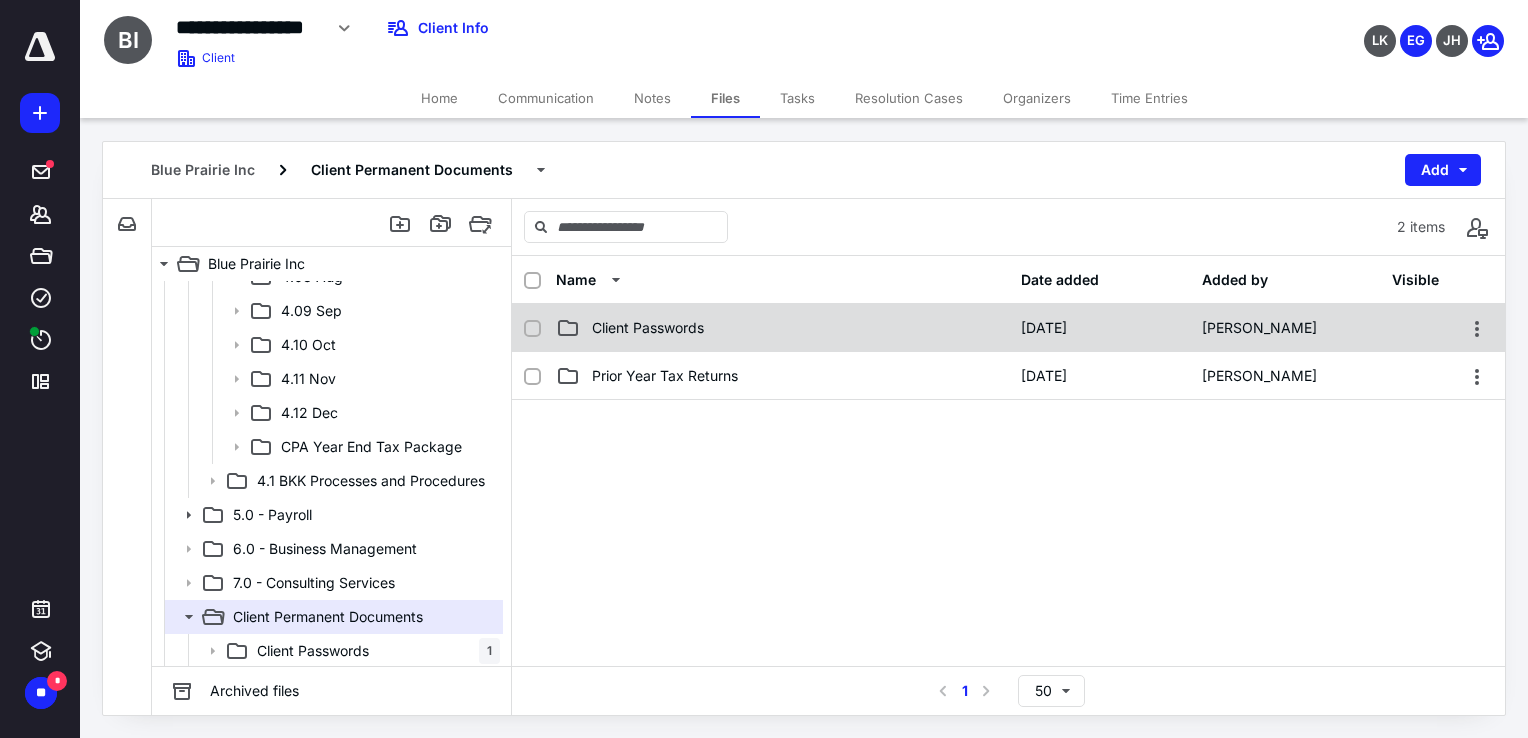 click on "Client Passwords" at bounding box center (782, 328) 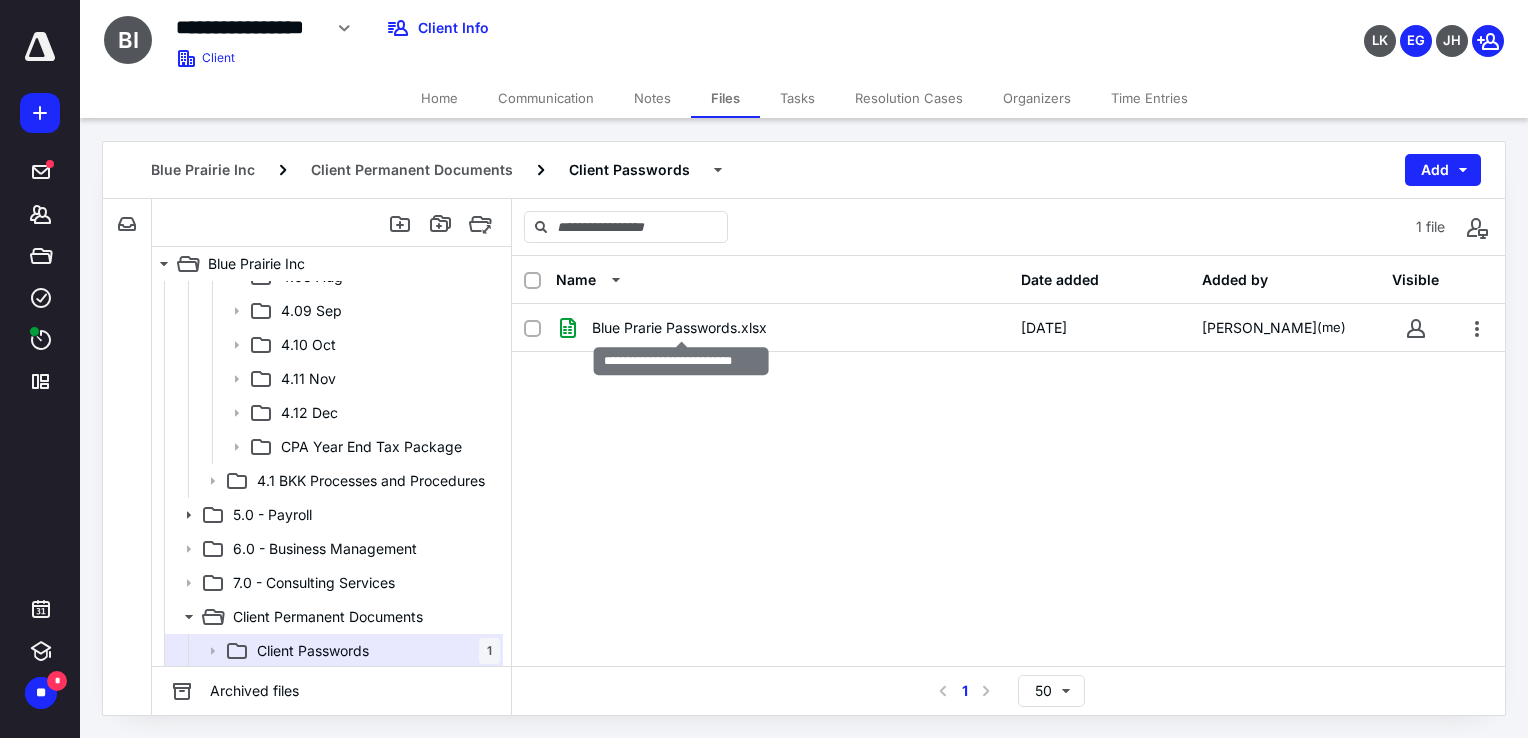 click on "Blue Prarie Passwords.xlsx" at bounding box center [679, 328] 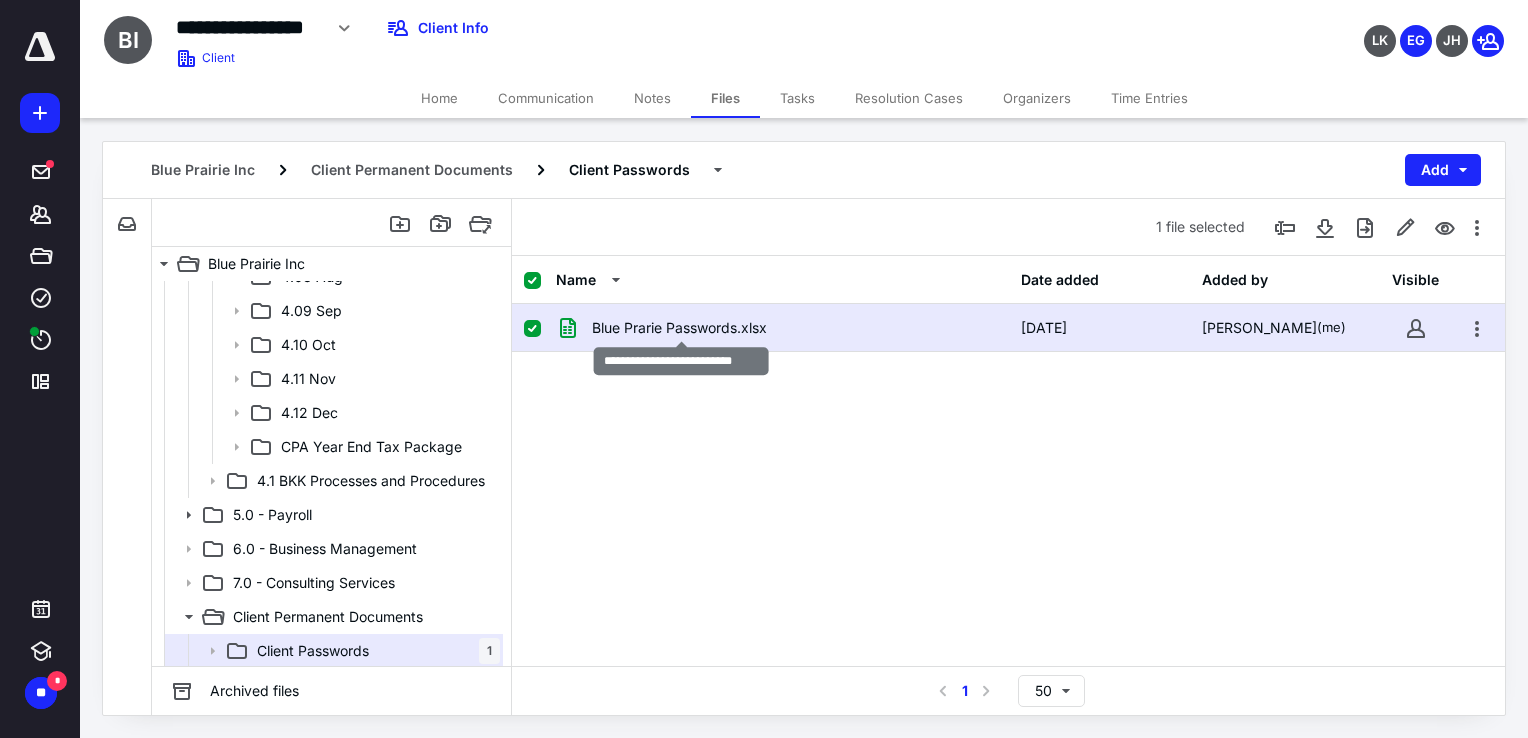 click on "Blue Prarie Passwords.xlsx" at bounding box center (679, 328) 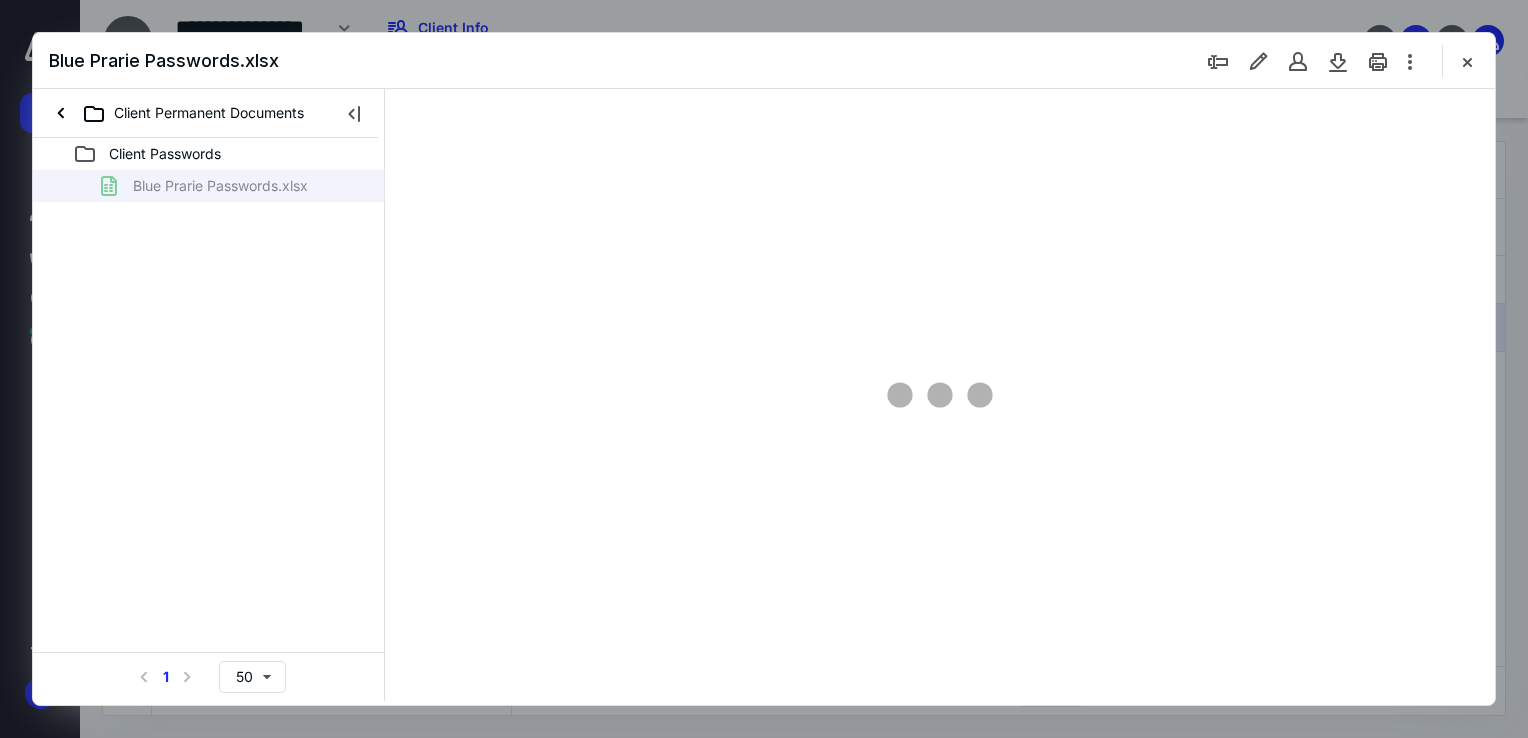 scroll, scrollTop: 0, scrollLeft: 0, axis: both 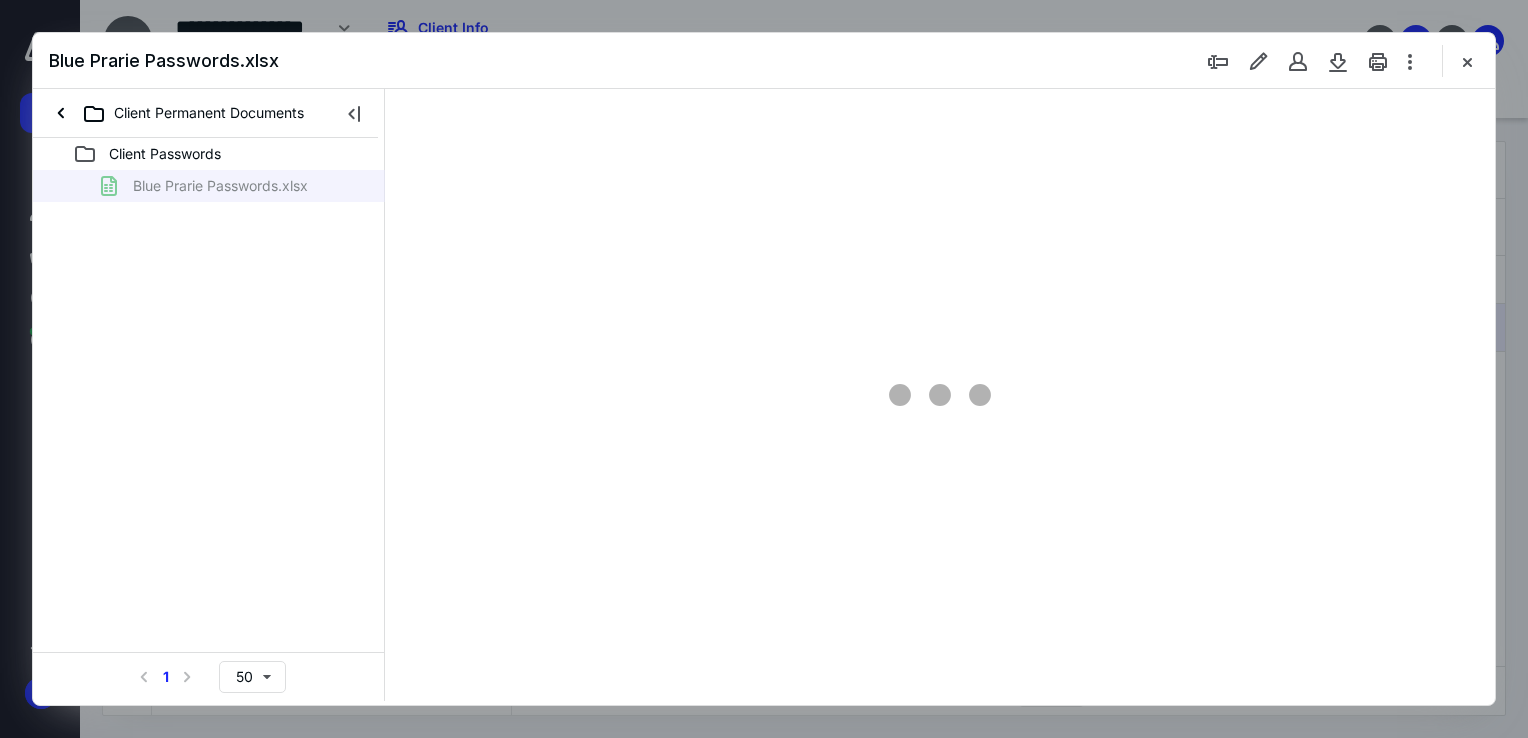 type on "103" 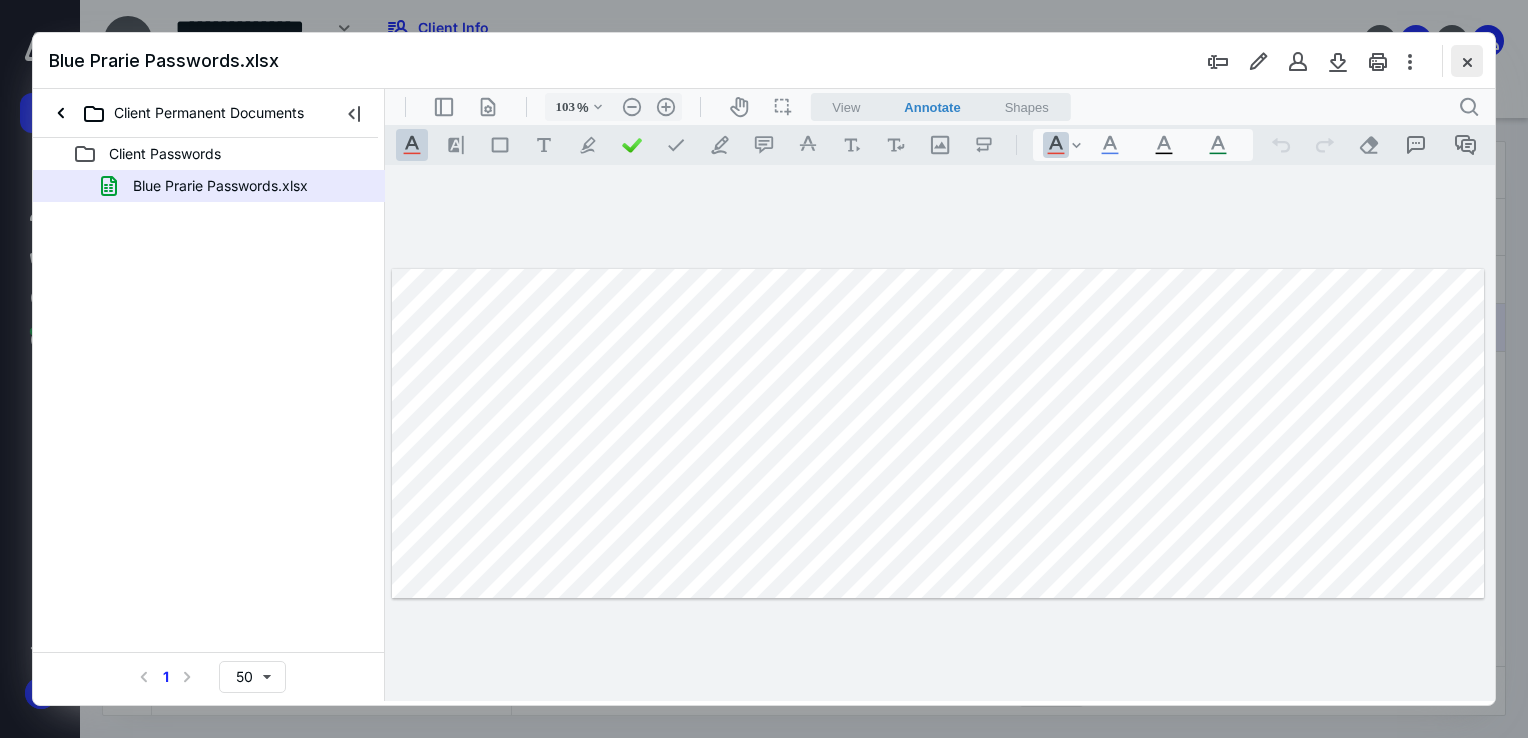 click at bounding box center [1467, 61] 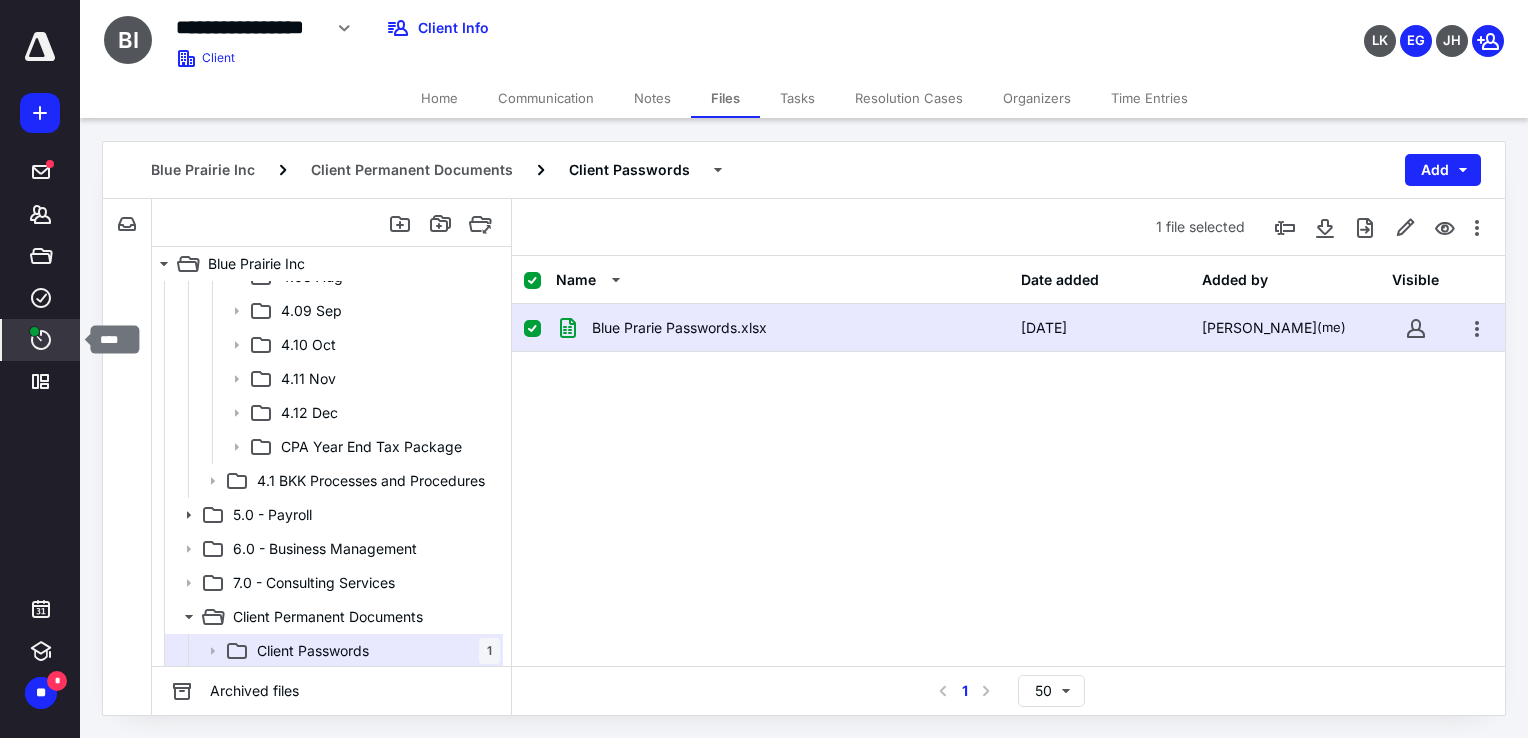 click 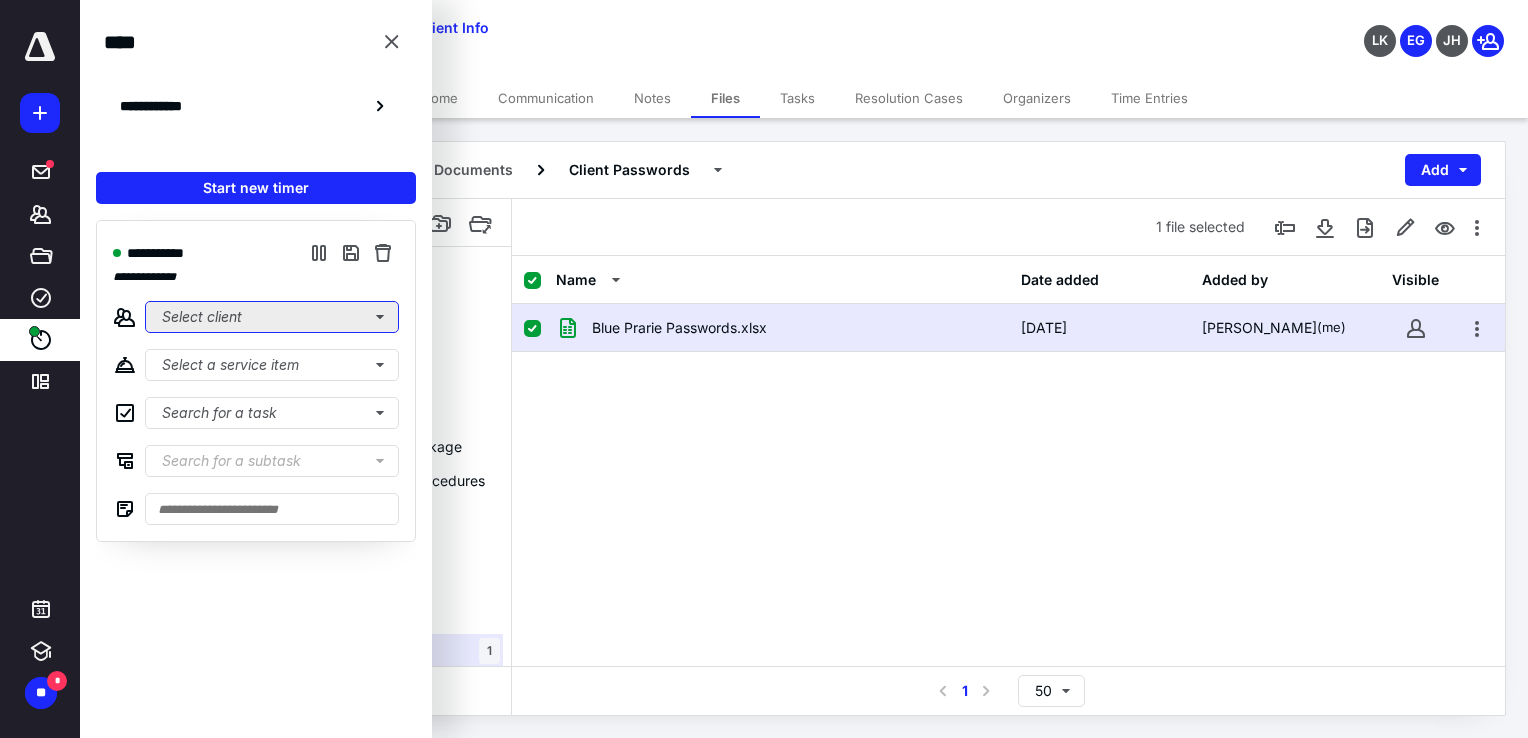 click on "Select client" at bounding box center [272, 317] 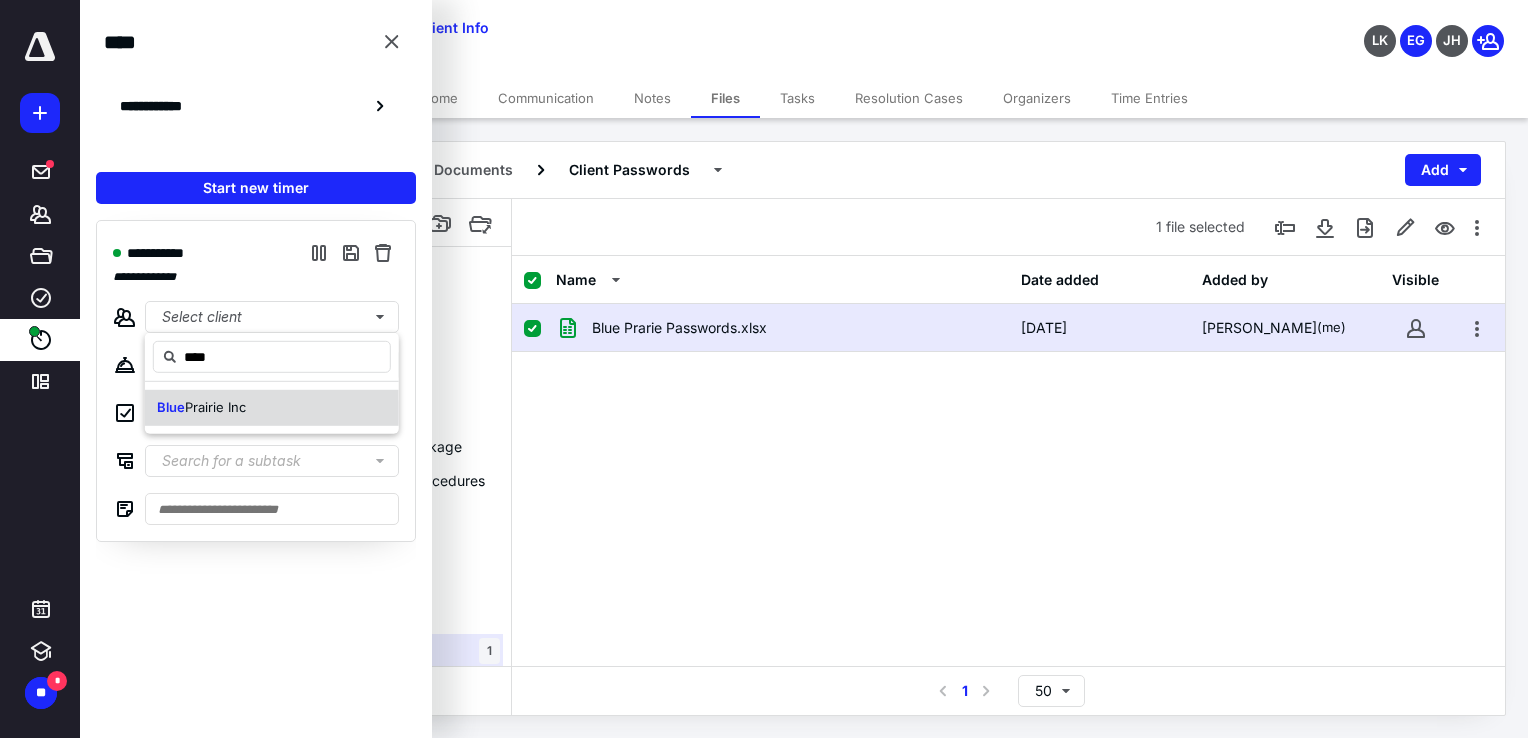 click on "Blue  Prairie Inc" at bounding box center [272, 408] 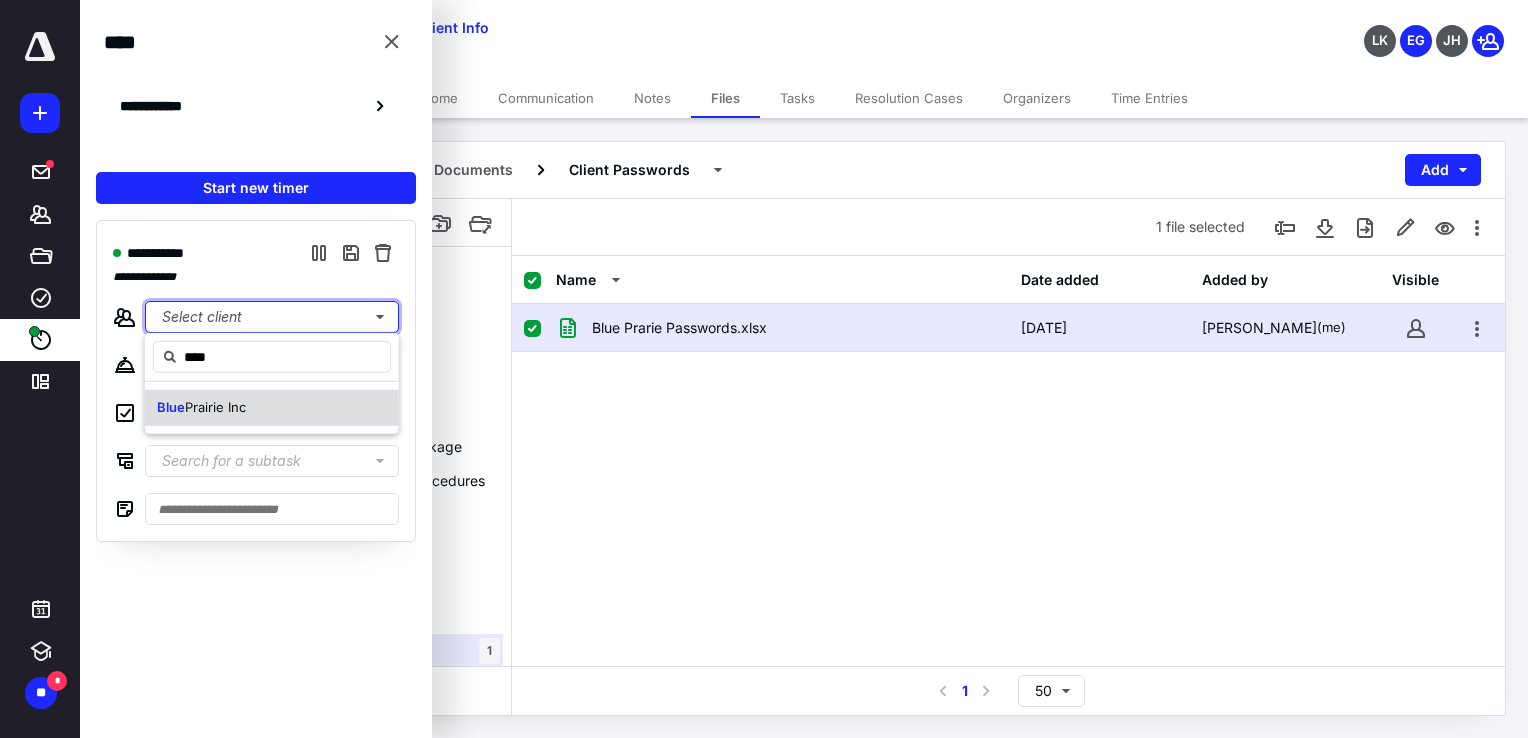 type 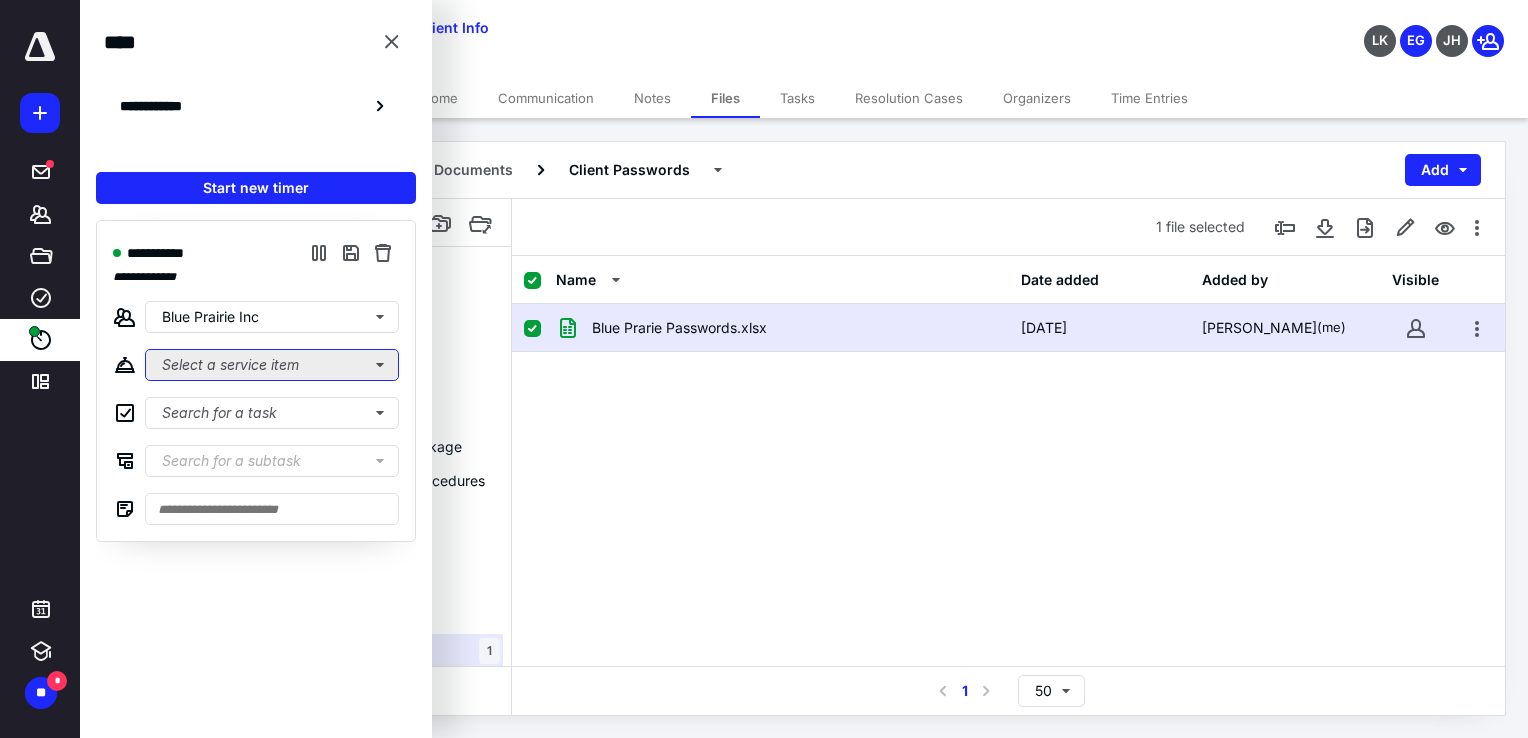 click on "Select a service item" at bounding box center (272, 365) 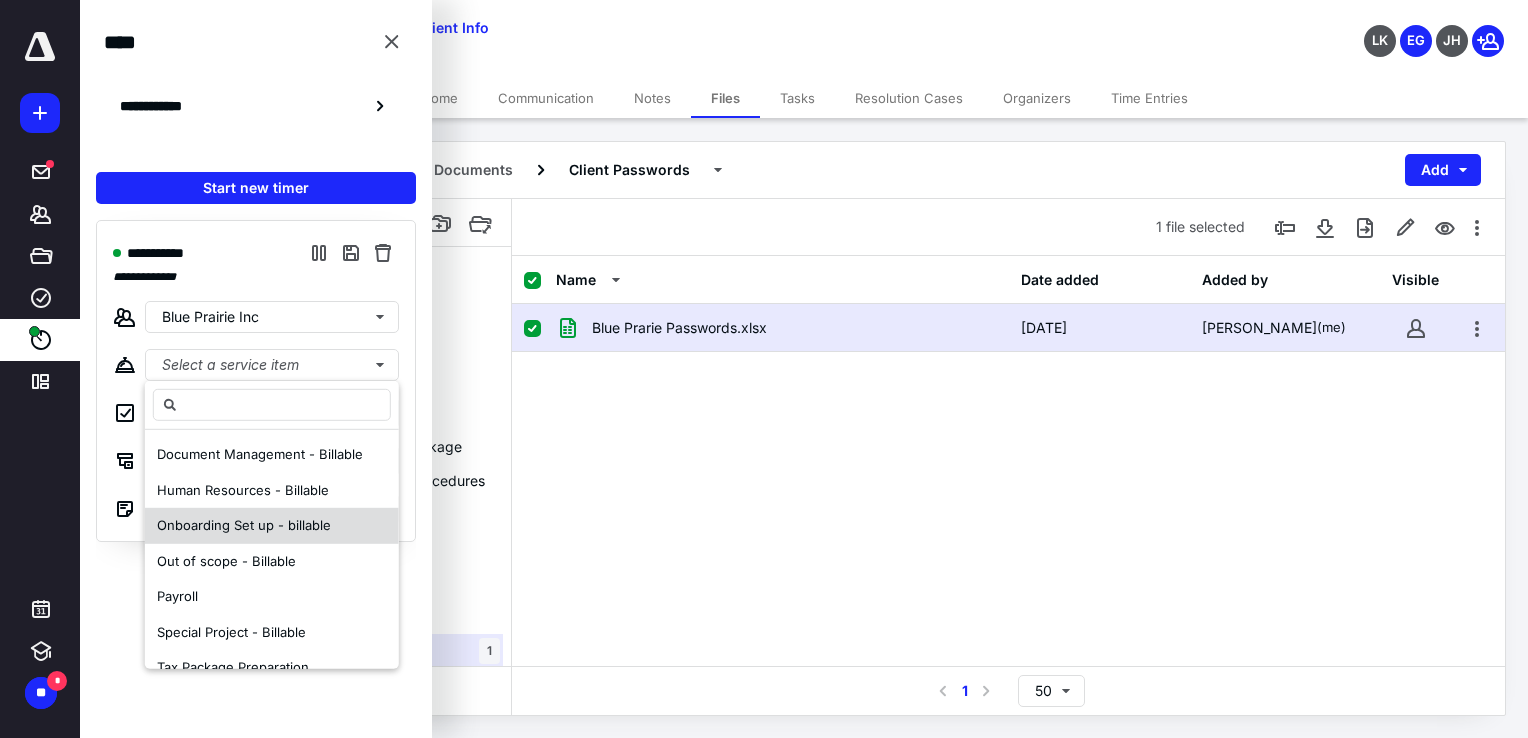 scroll, scrollTop: 92, scrollLeft: 0, axis: vertical 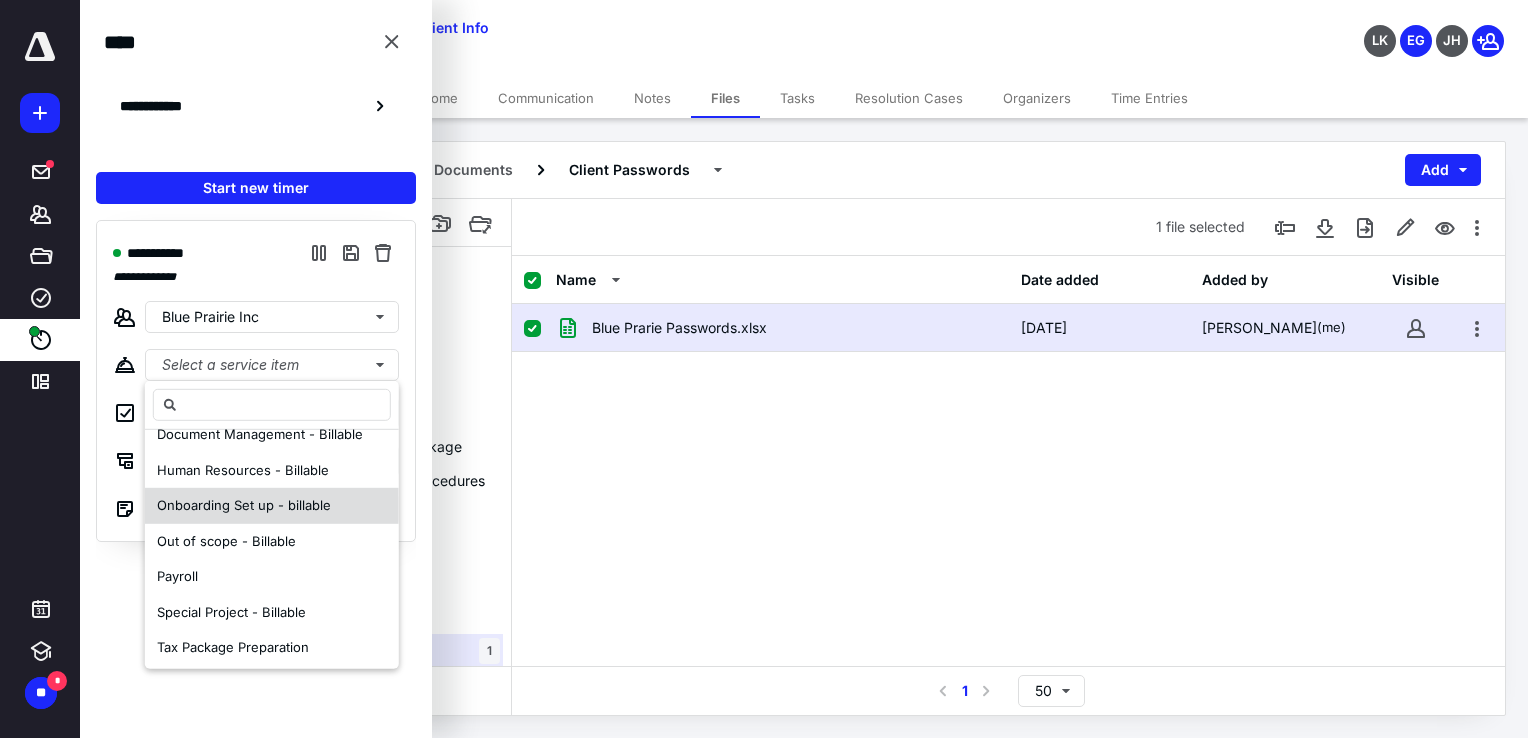 click on "Onboarding Set up - billable" at bounding box center (244, 505) 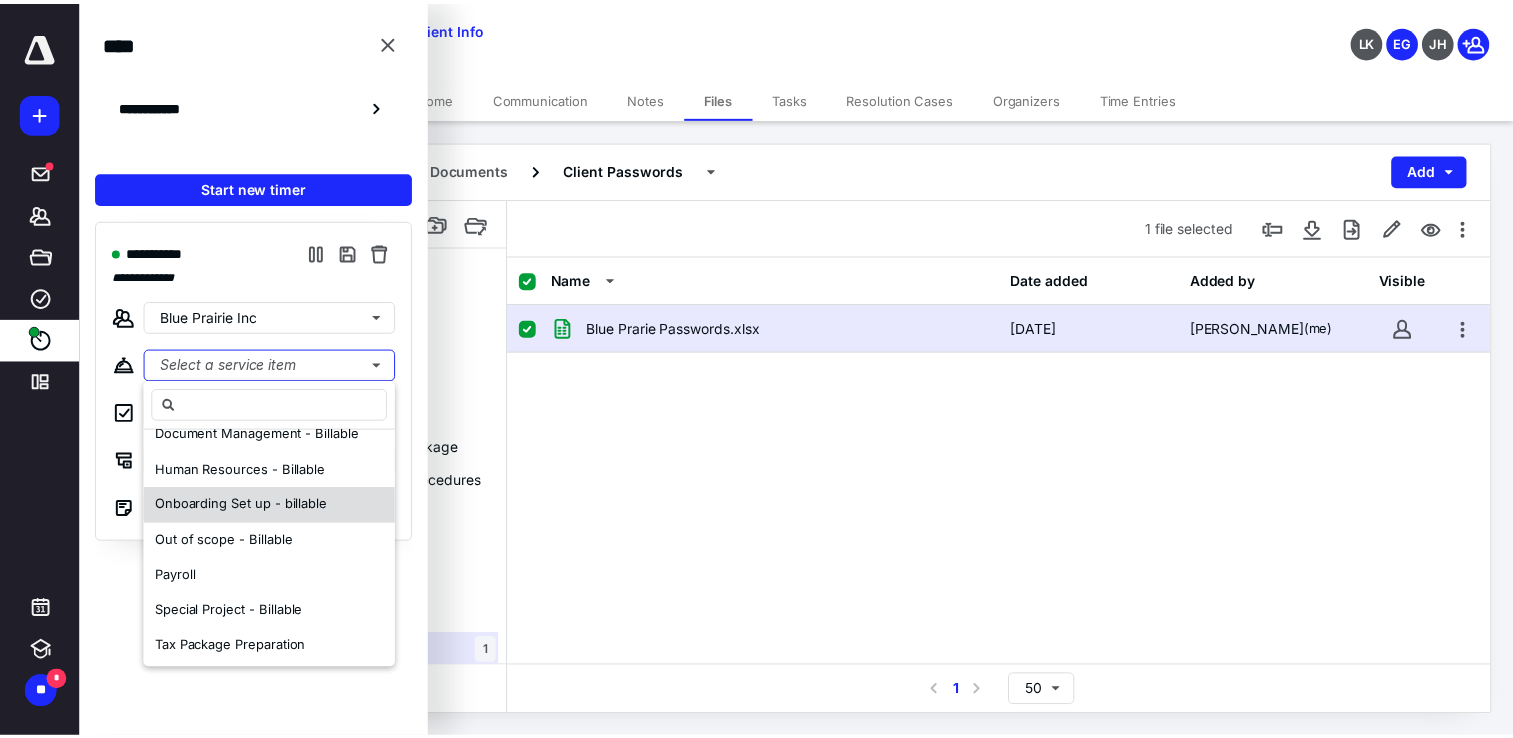 scroll, scrollTop: 0, scrollLeft: 0, axis: both 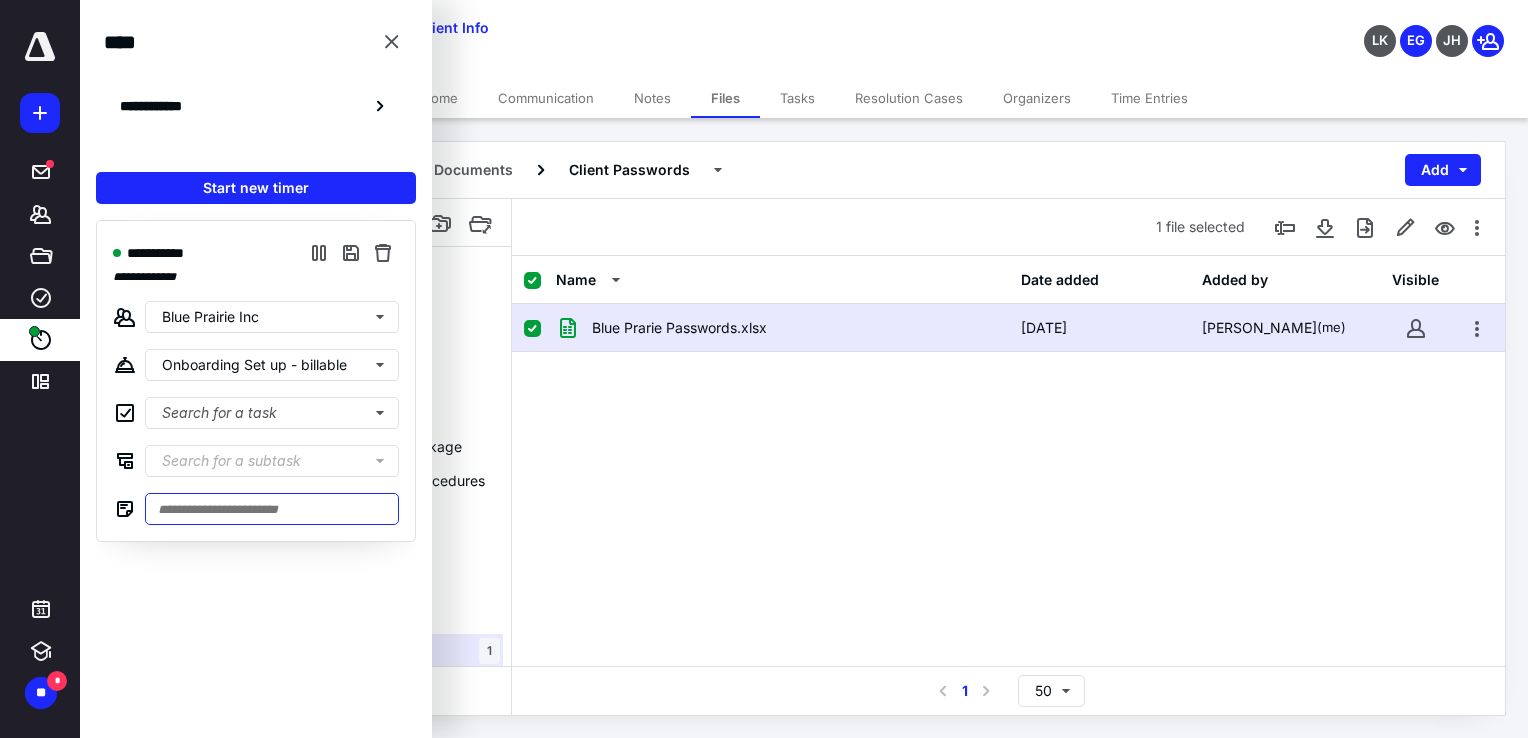 click at bounding box center [272, 509] 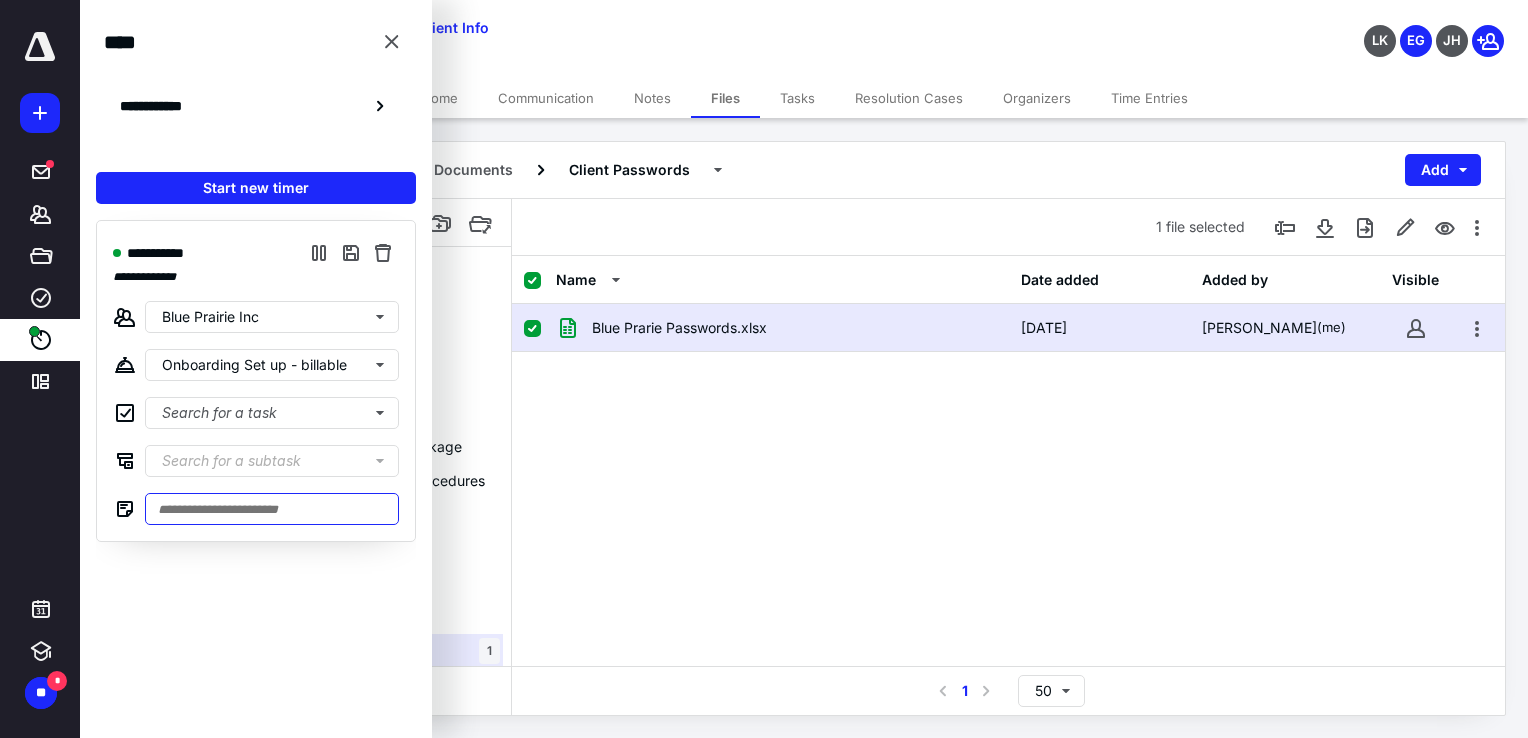 type on "*" 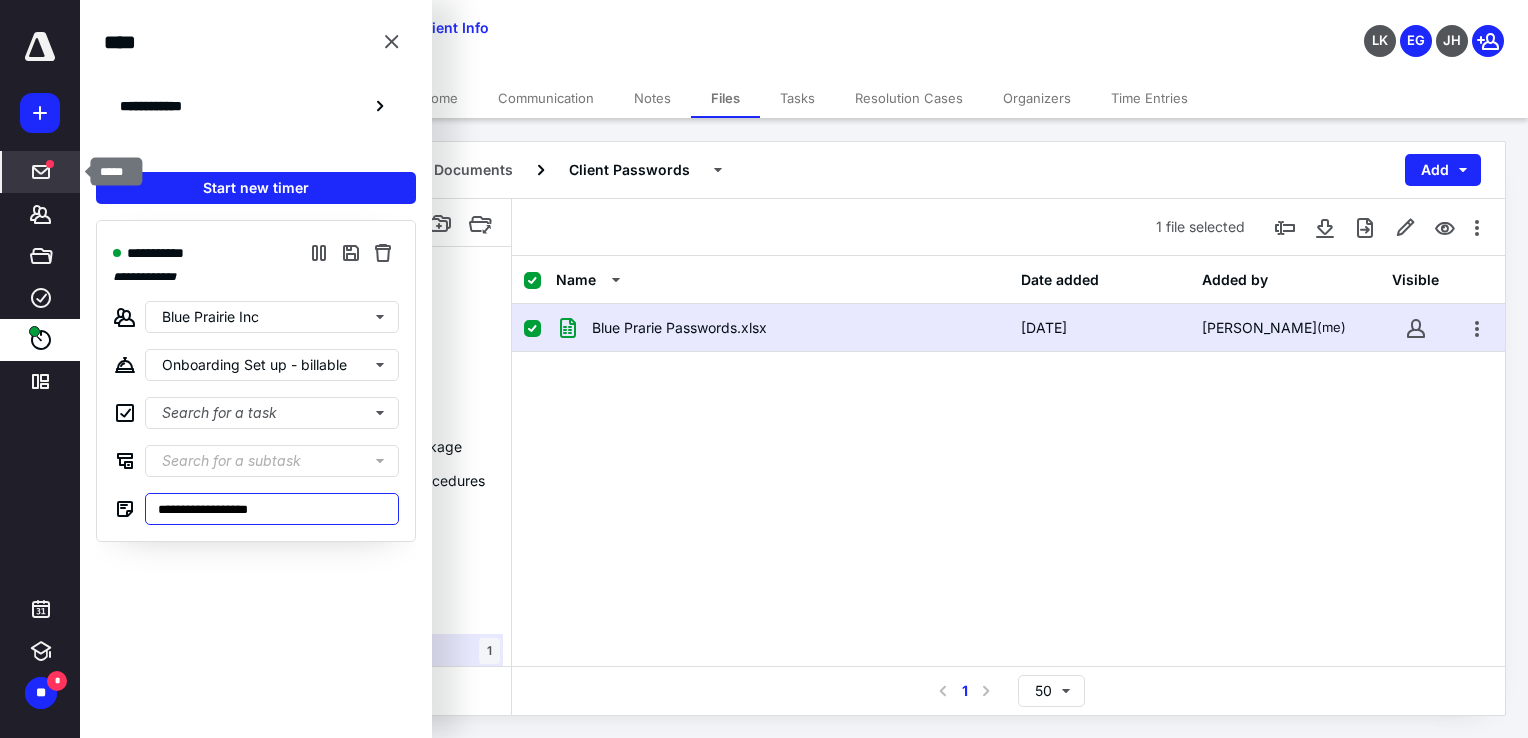 type on "**********" 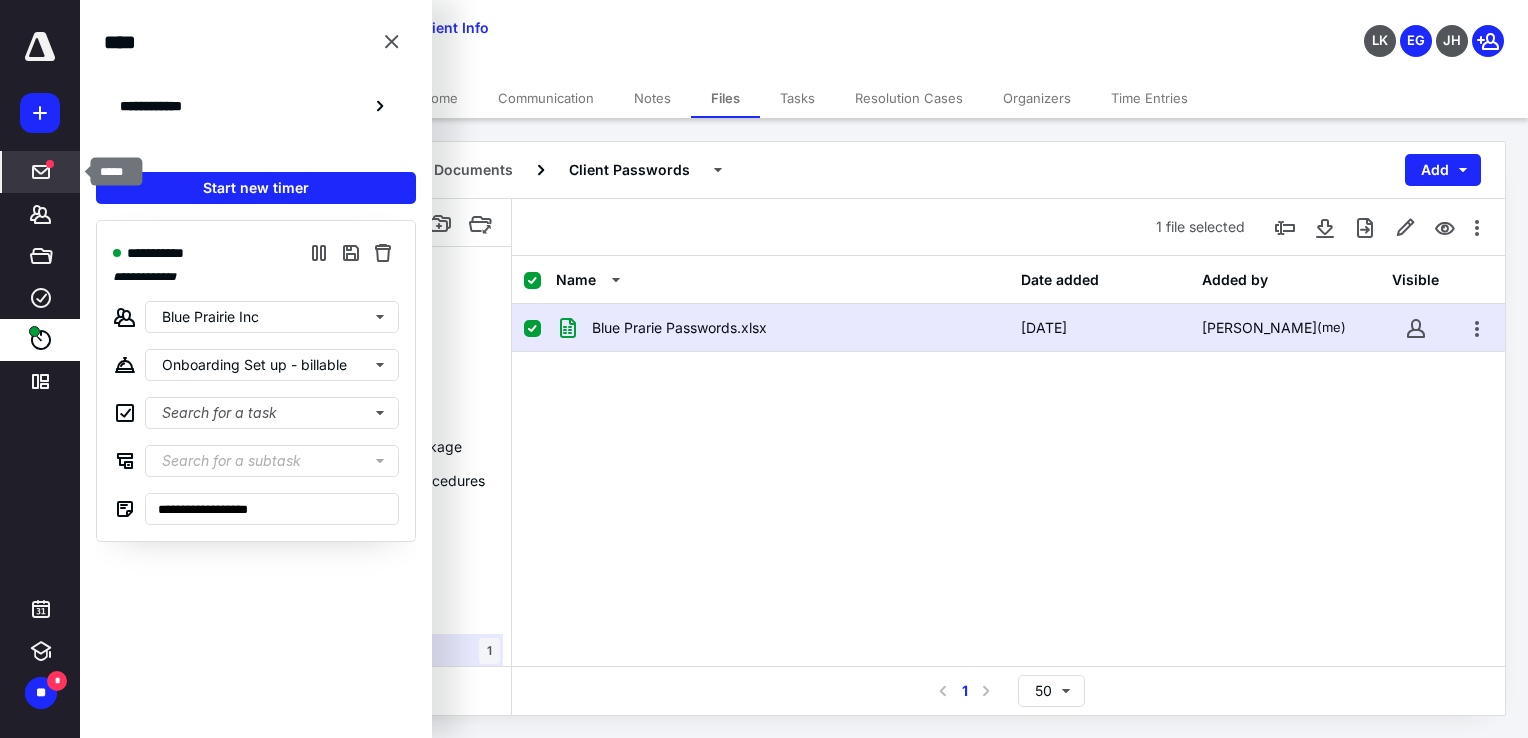 click on "*****" at bounding box center (41, 172) 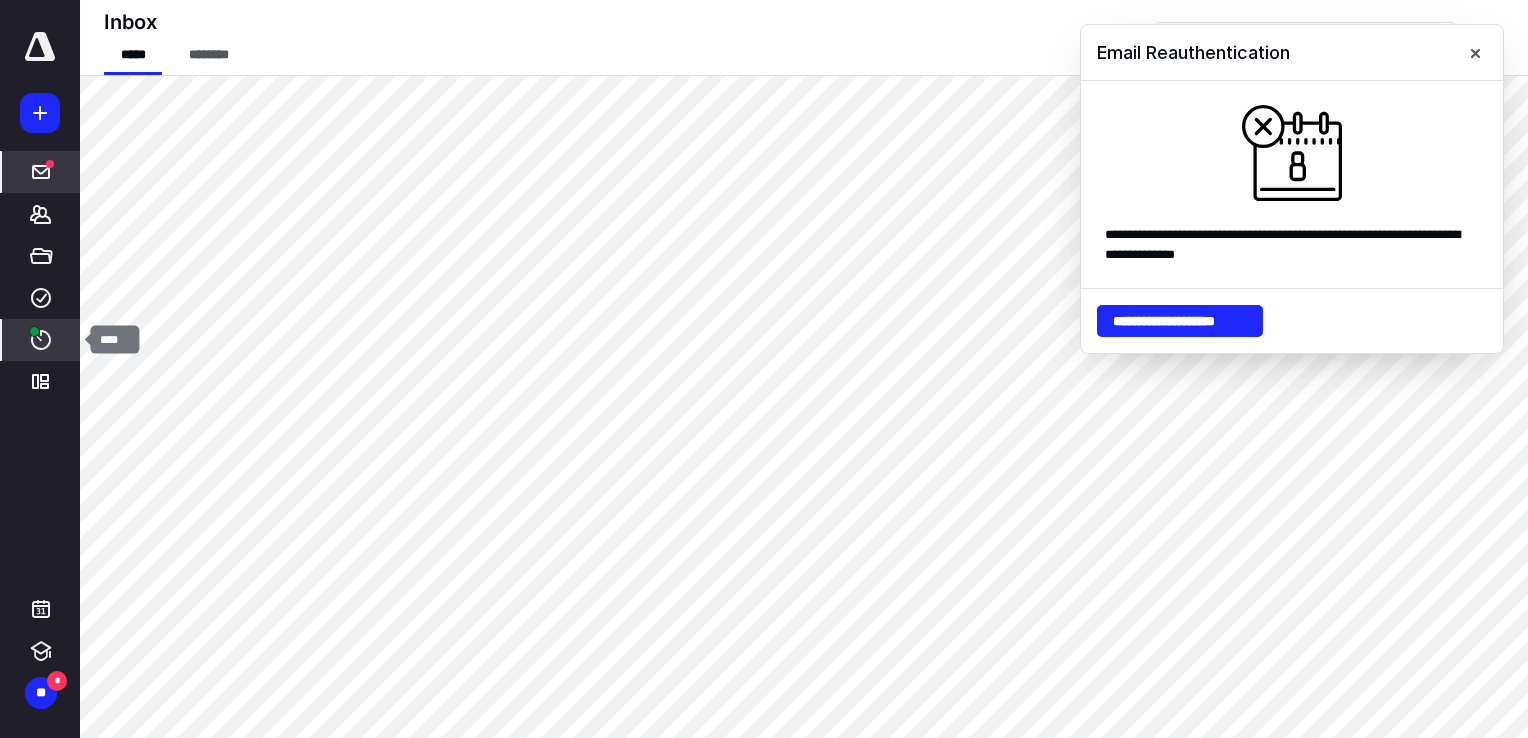 click 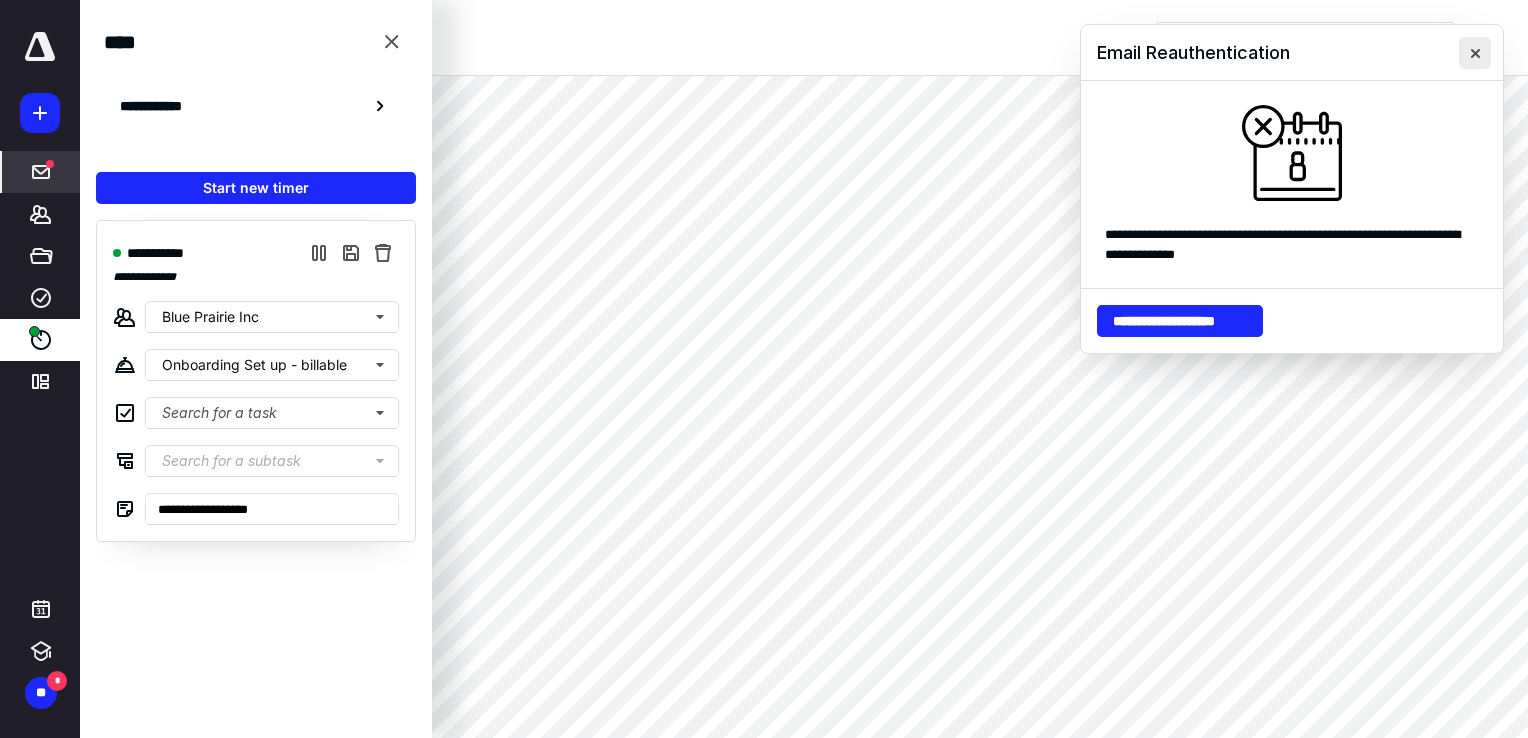 click at bounding box center [1475, 53] 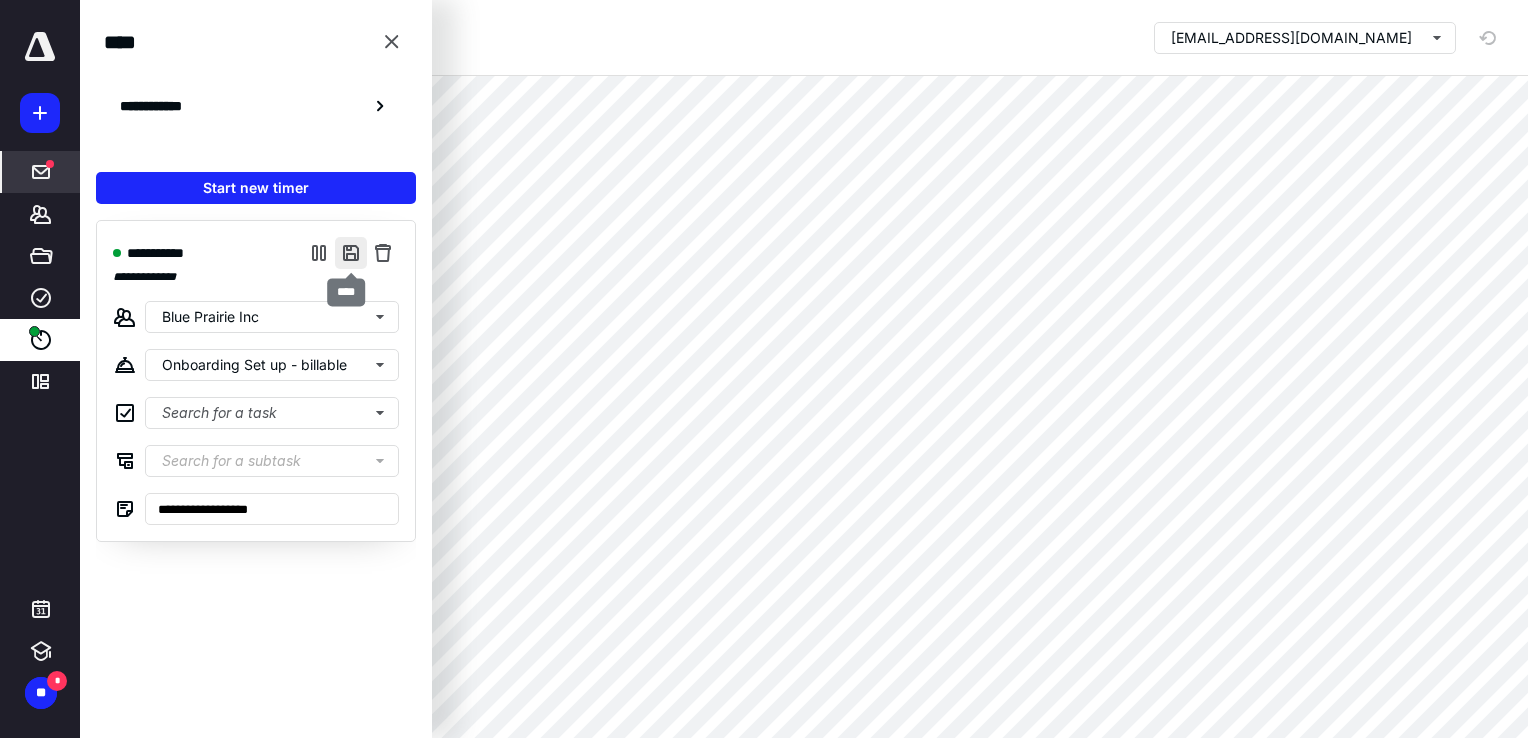 click at bounding box center [351, 253] 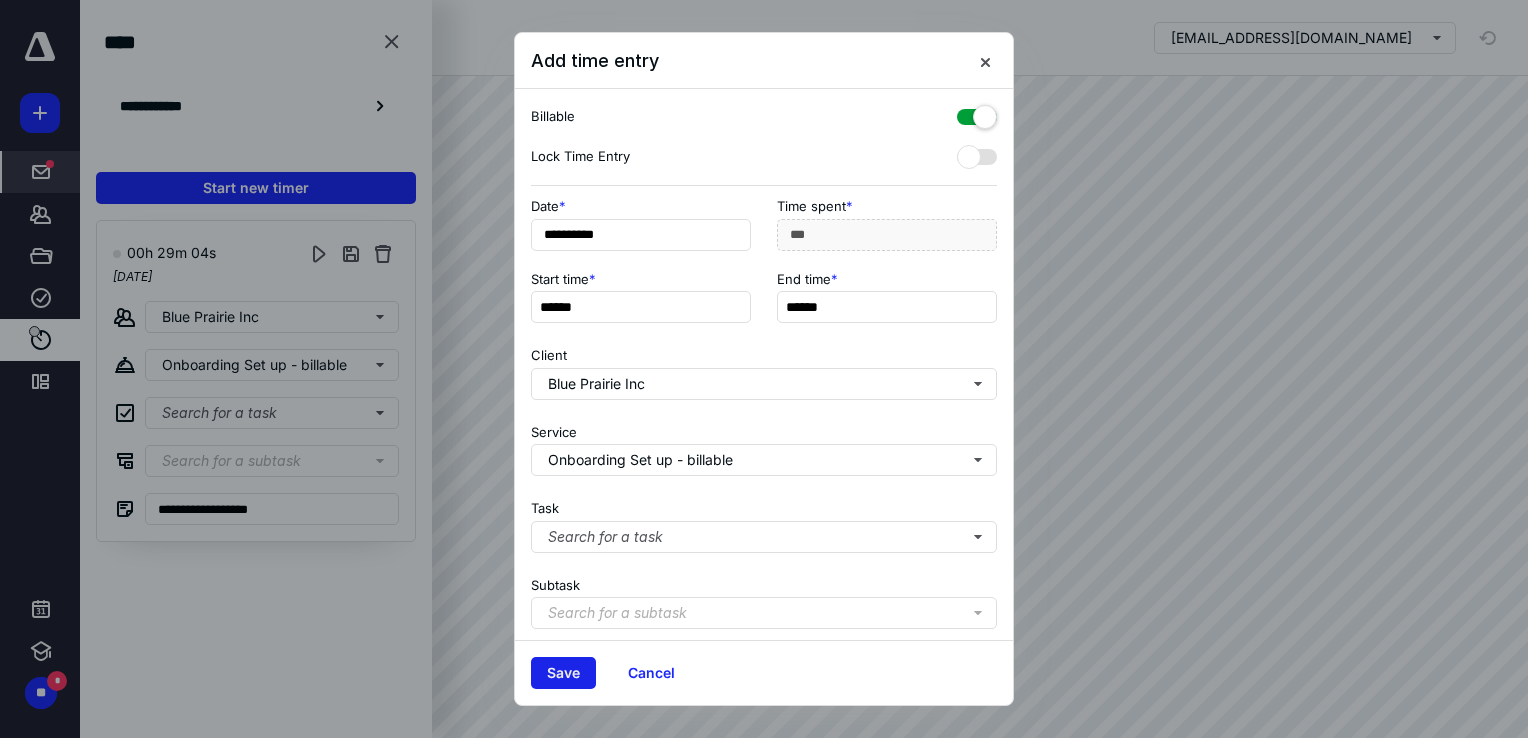 click on "Save" at bounding box center (563, 673) 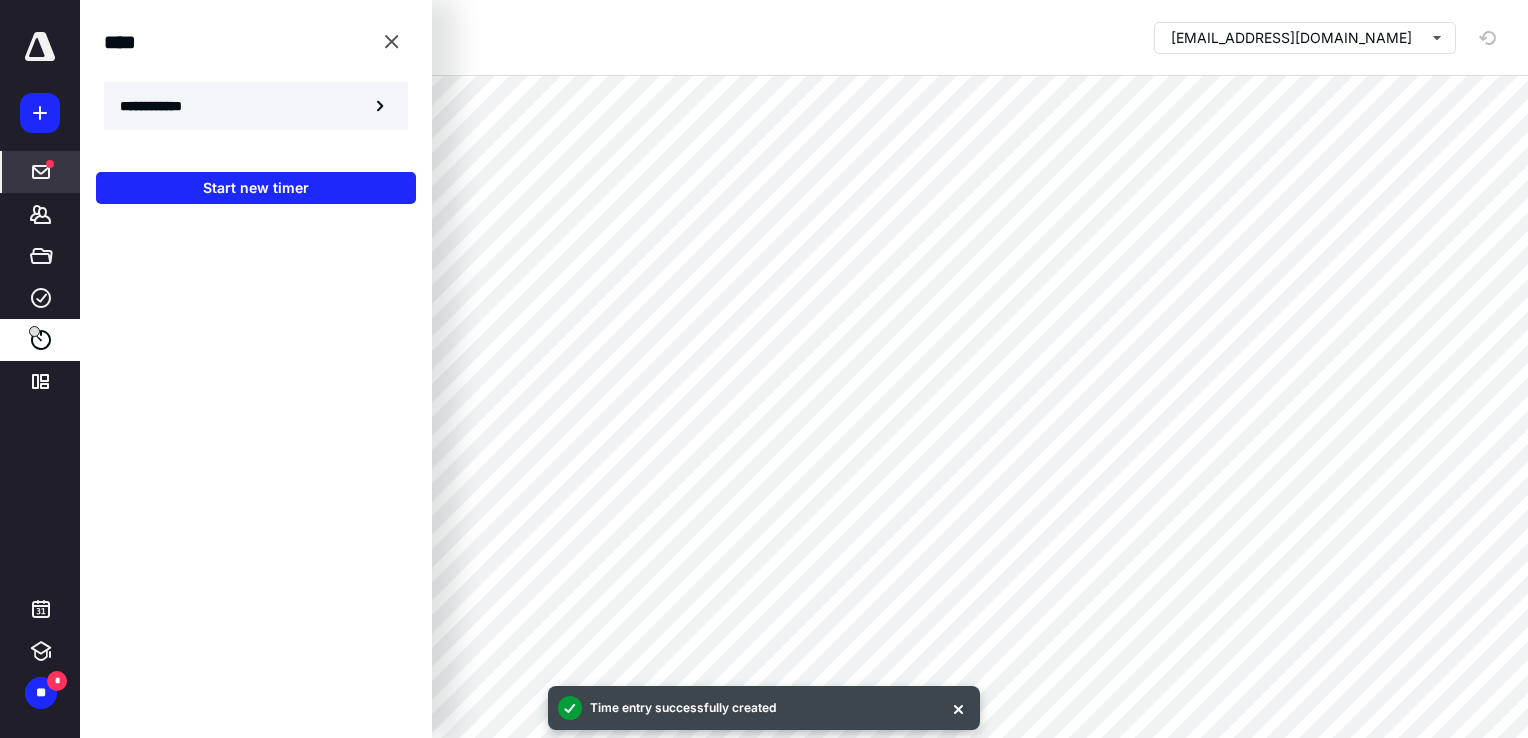 click on "**********" at bounding box center (162, 106) 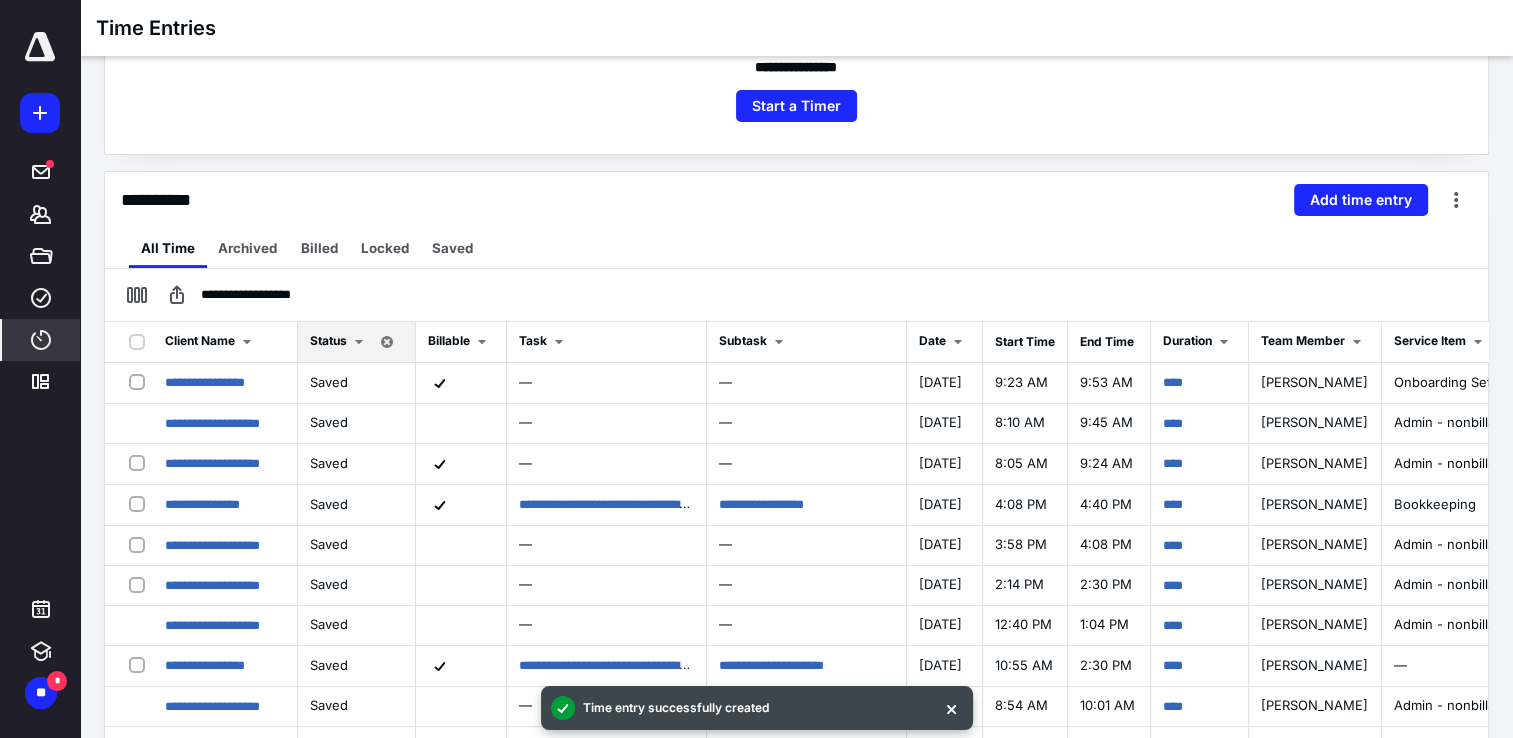scroll, scrollTop: 332, scrollLeft: 0, axis: vertical 